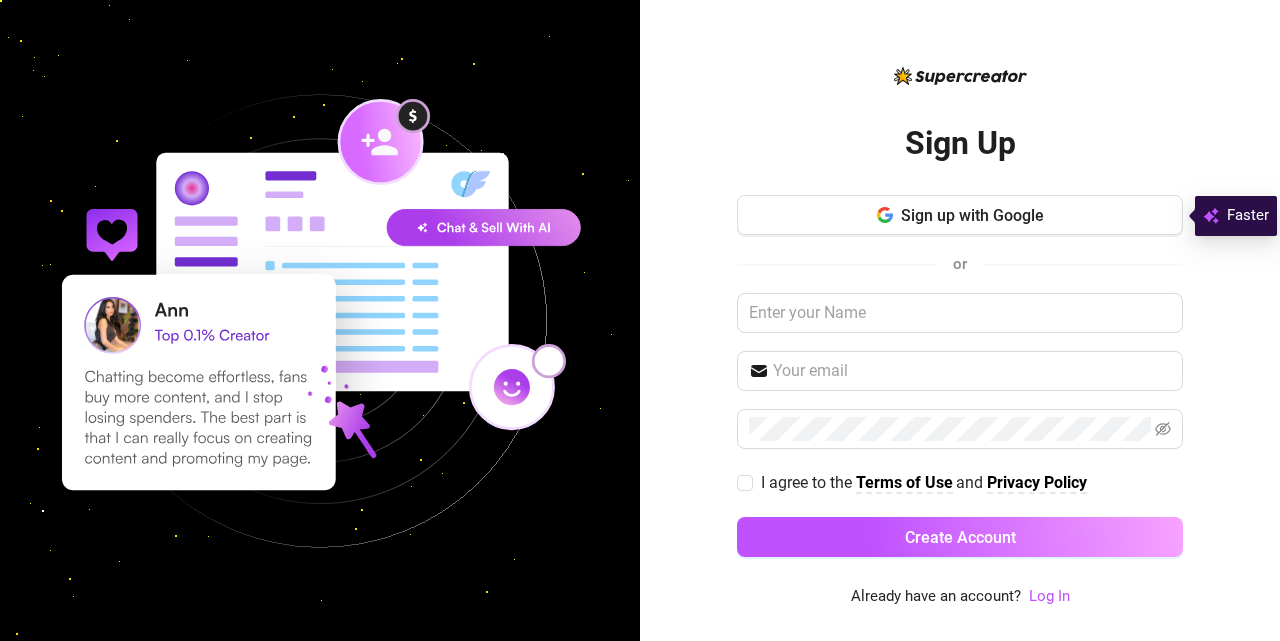 scroll, scrollTop: 0, scrollLeft: 0, axis: both 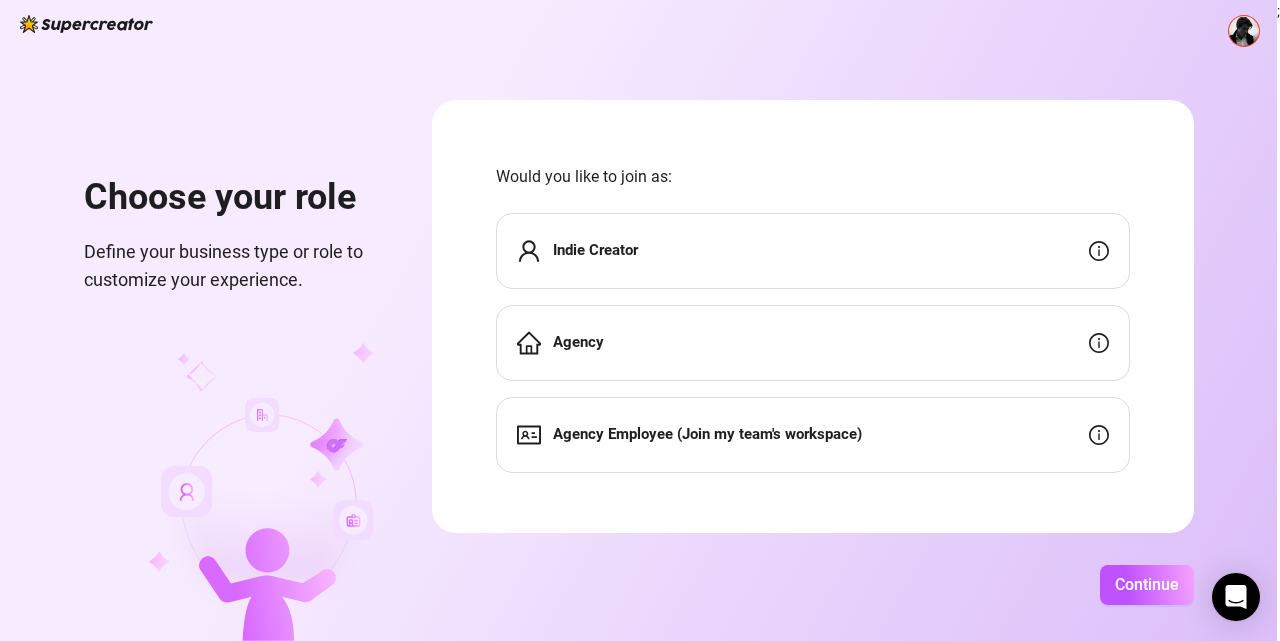 click on "Agency" at bounding box center [578, 342] 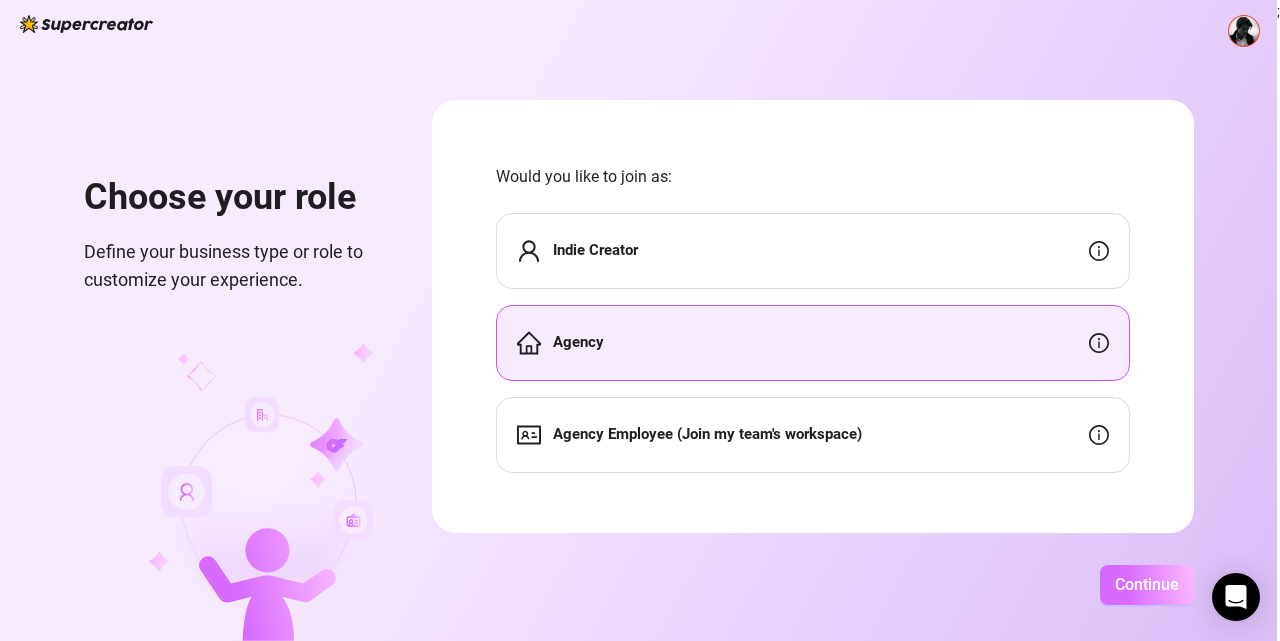 click on "Continue" at bounding box center (1147, 584) 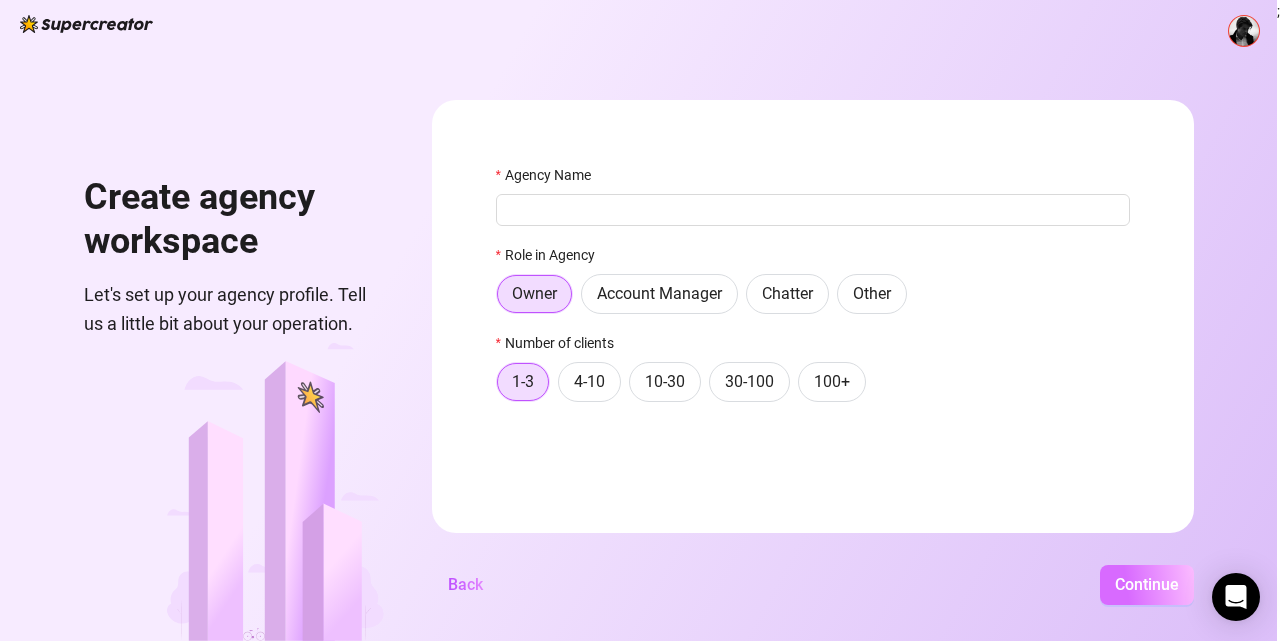 click on "Continue" at bounding box center [1147, 584] 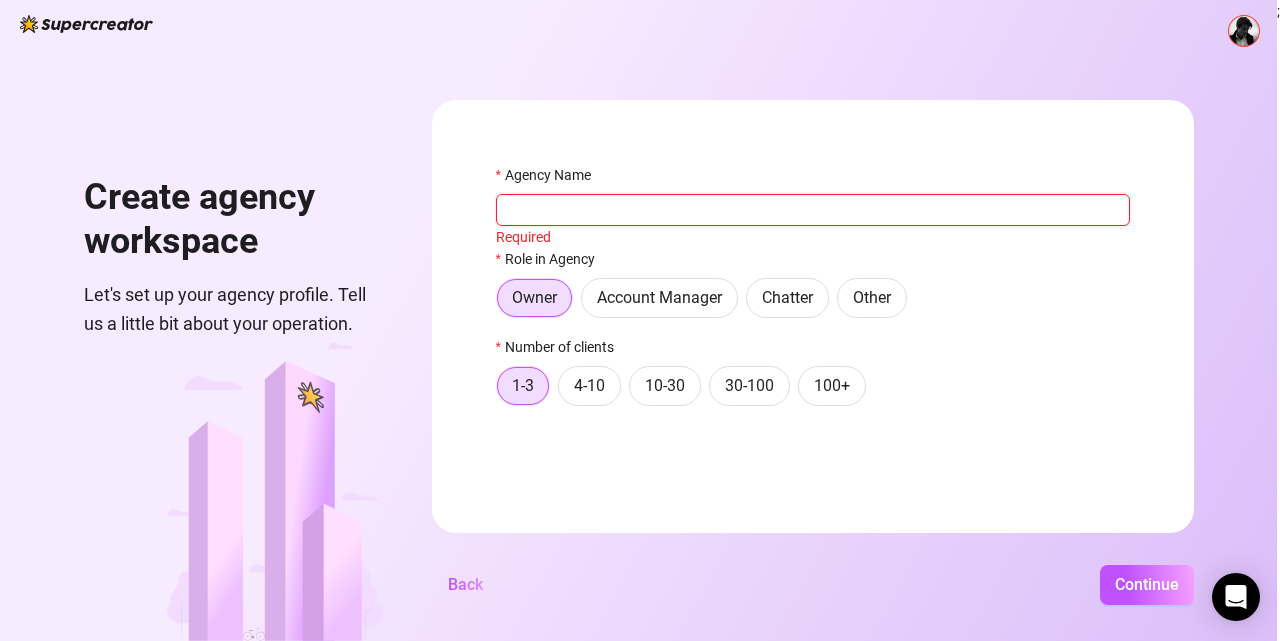 click on "Agency Name" at bounding box center [813, 210] 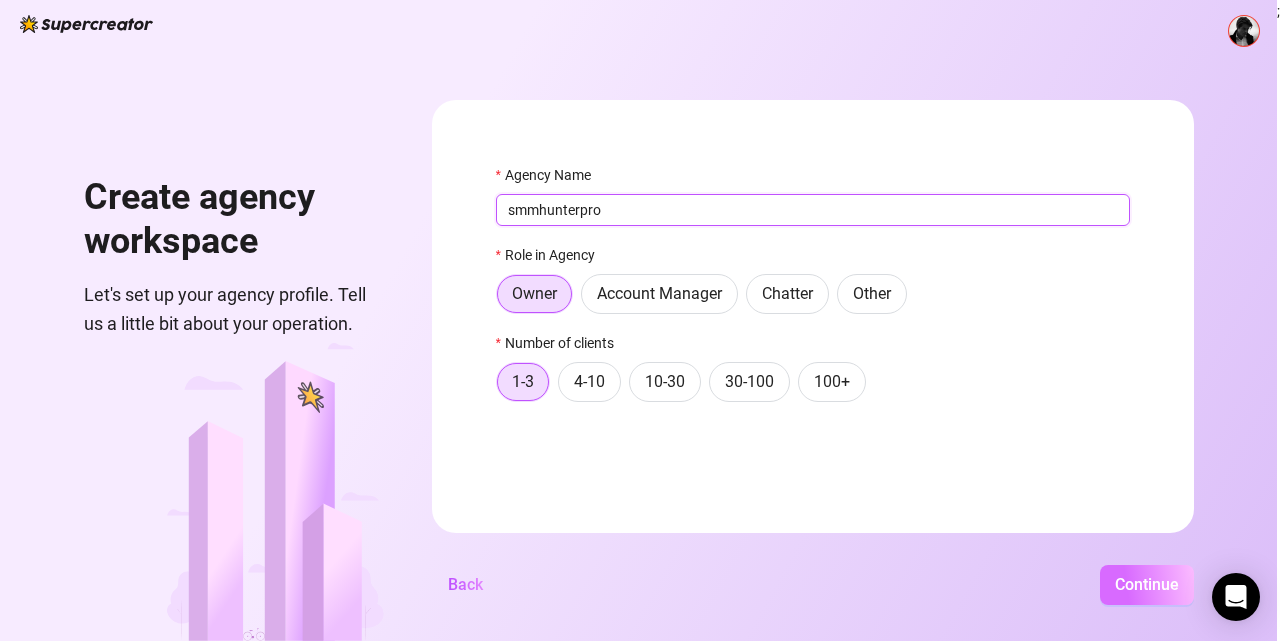 type on "smmhunterpro" 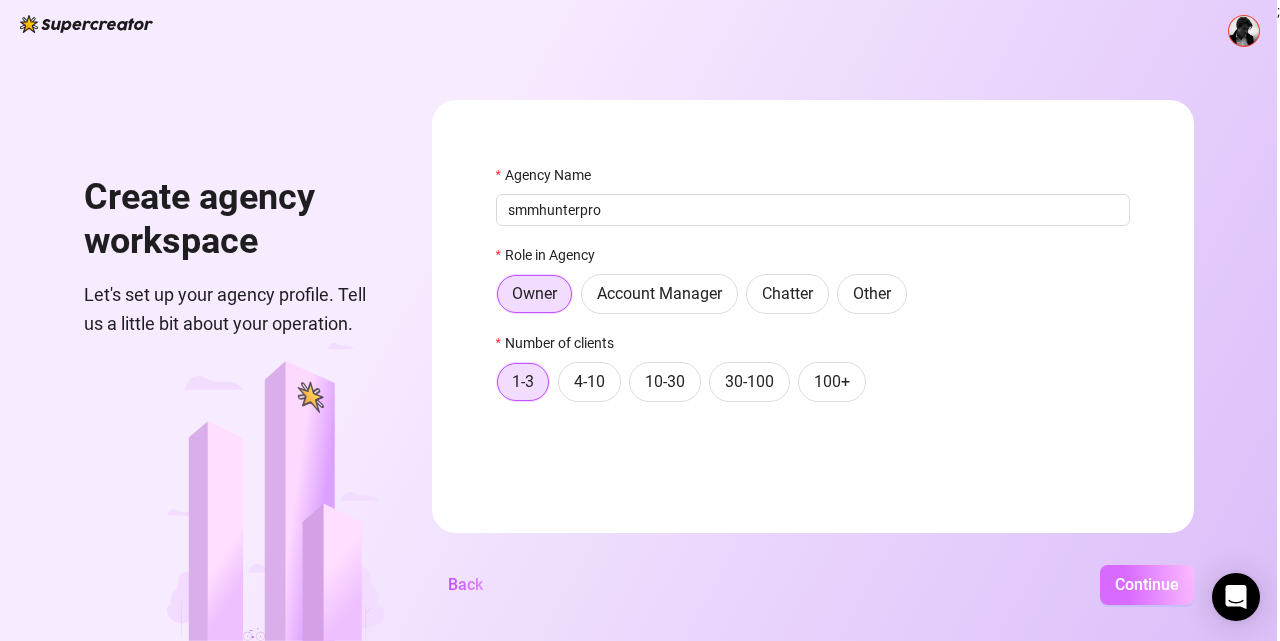click on "Continue" at bounding box center [1147, 584] 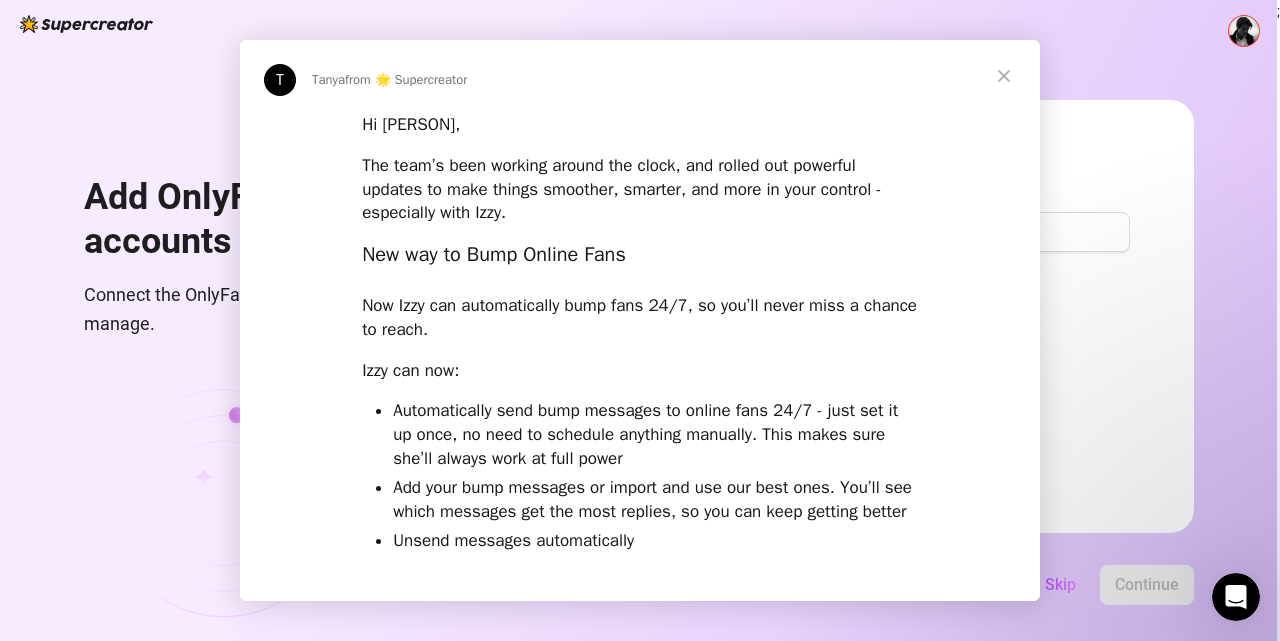 scroll, scrollTop: 0, scrollLeft: 0, axis: both 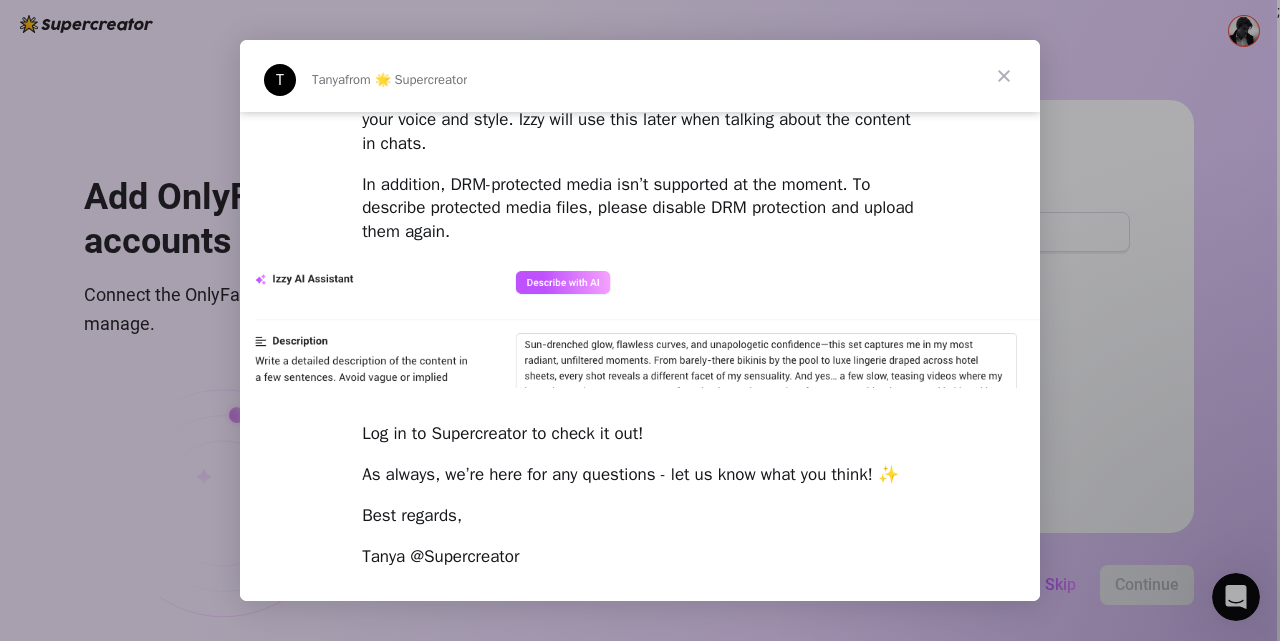 click at bounding box center [1004, 76] 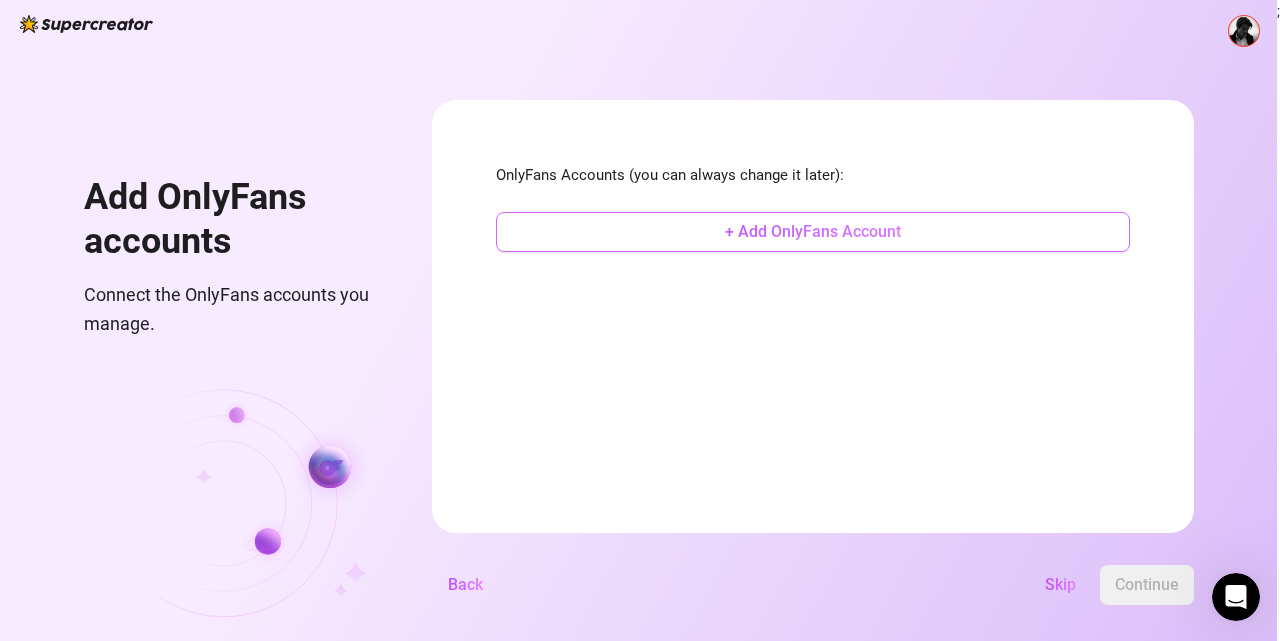 click on "+ Add OnlyFans Account" at bounding box center [813, 231] 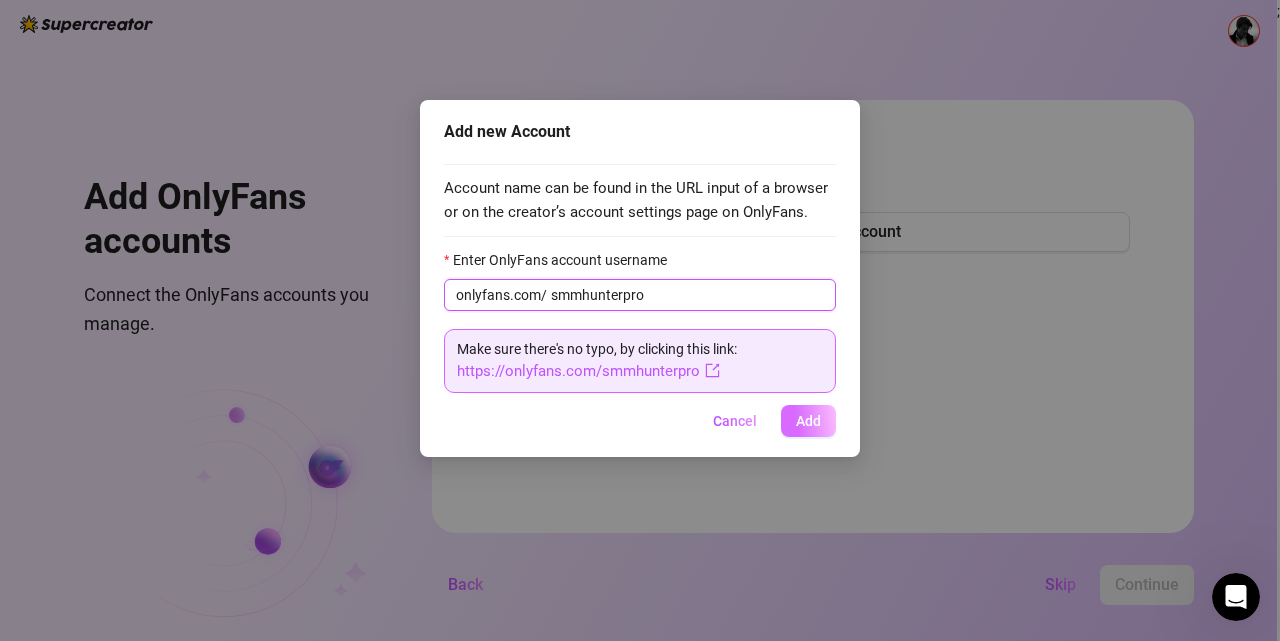 type on "smmhunterpro" 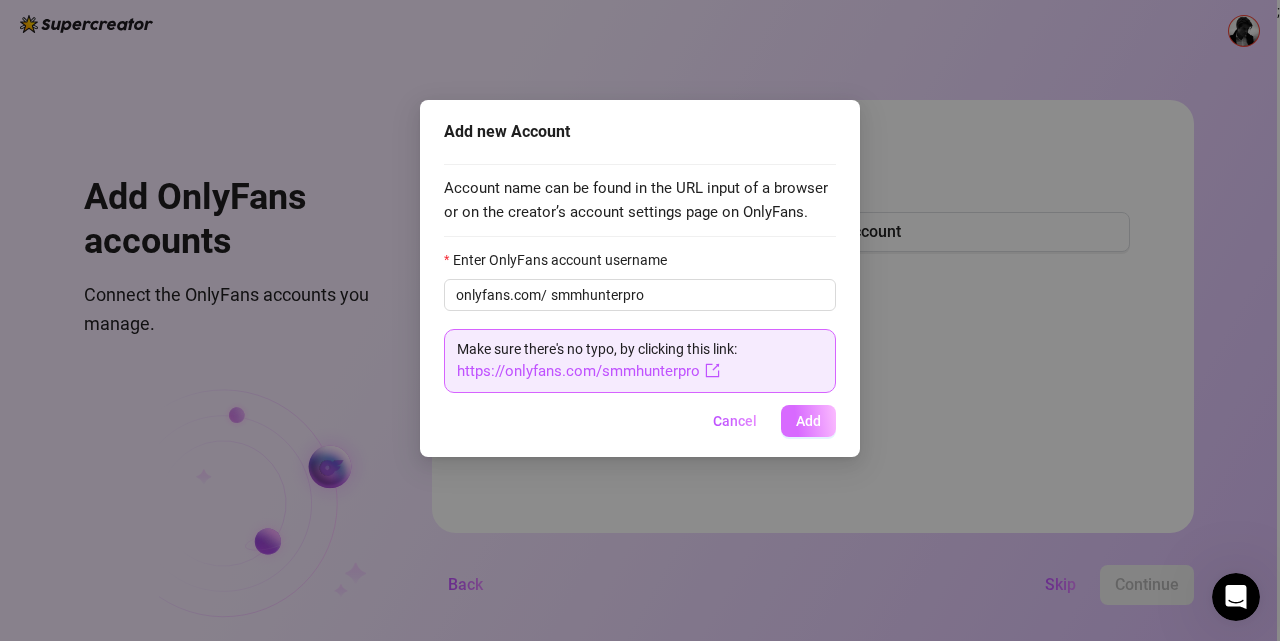 click on "Add" at bounding box center (808, 421) 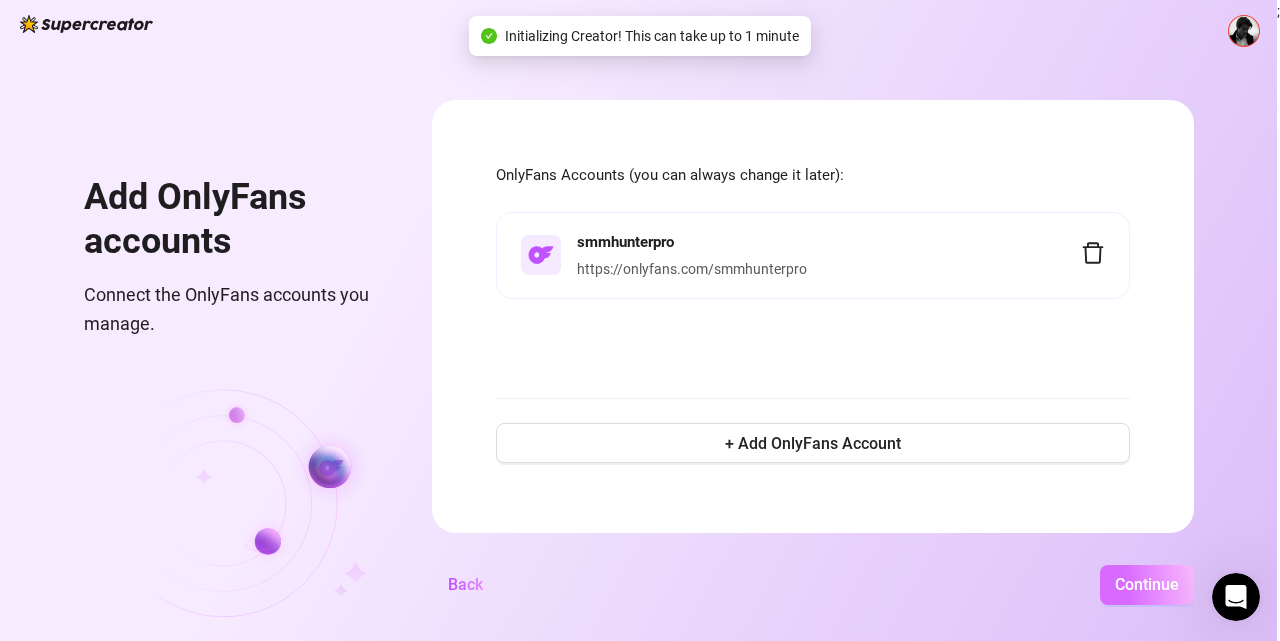 click on "Continue" at bounding box center (1147, 584) 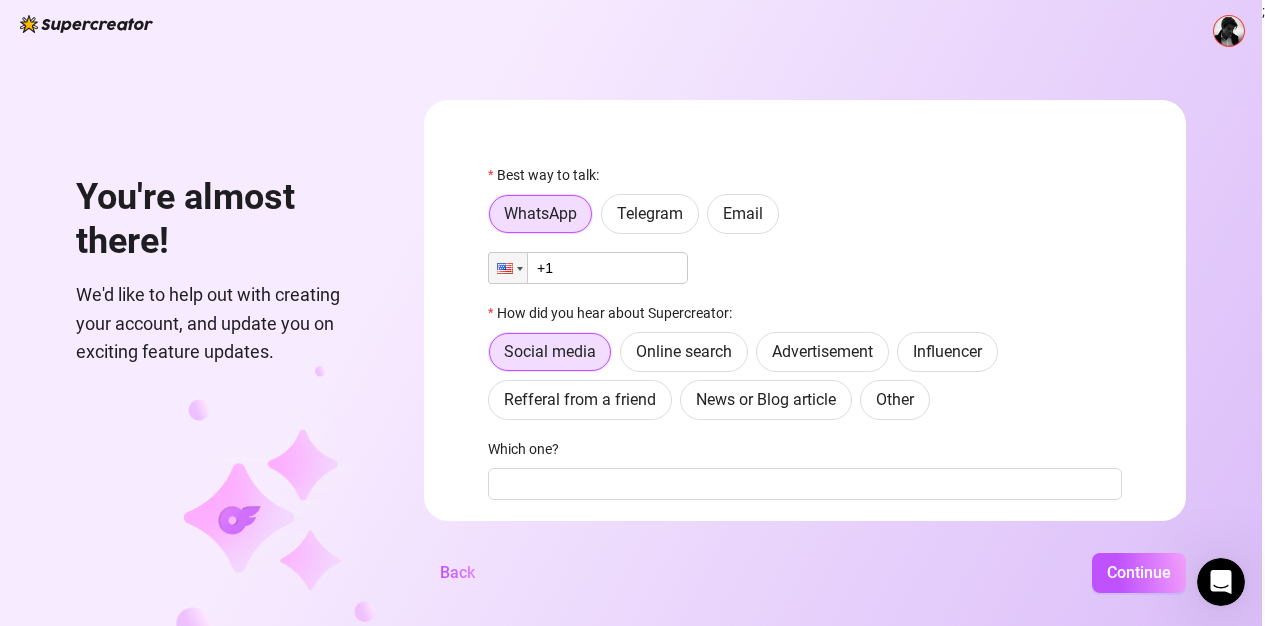 click at bounding box center [86, 24] 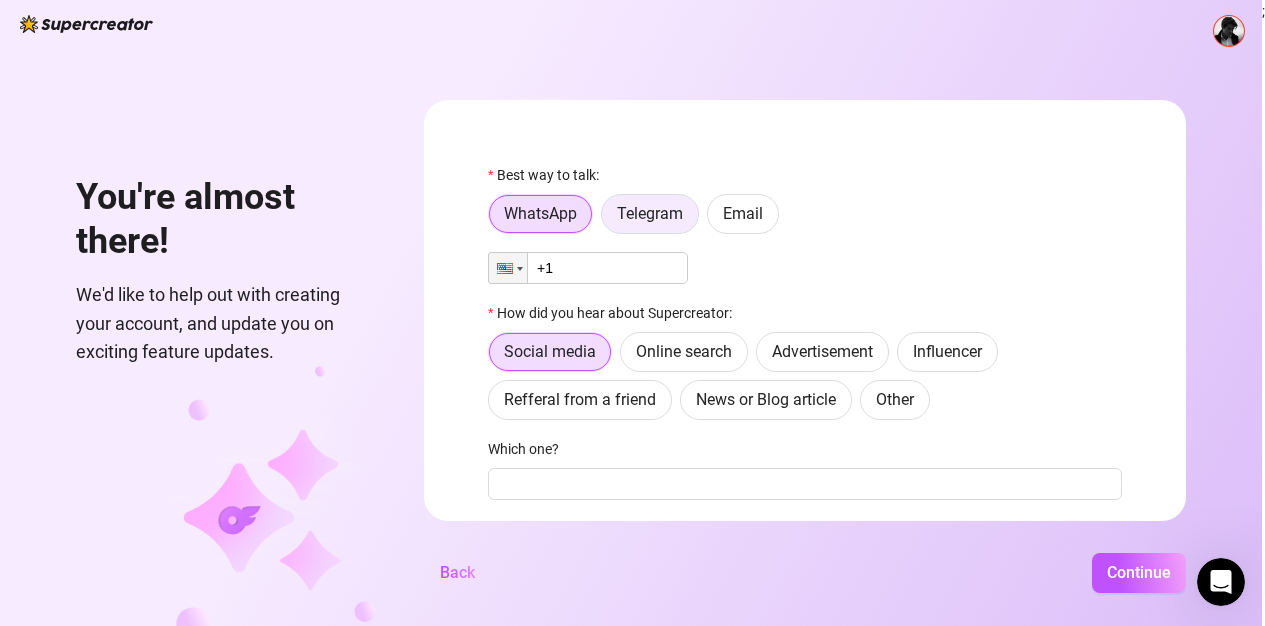 click on "Telegram" at bounding box center [650, 213] 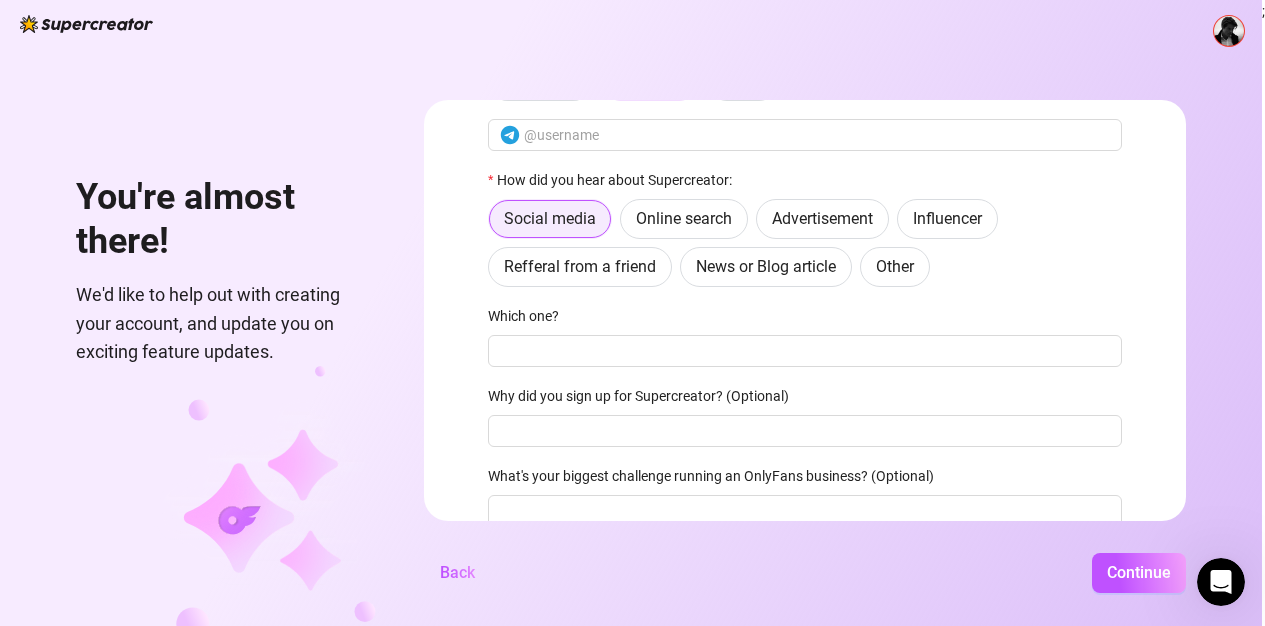 scroll, scrollTop: 211, scrollLeft: 0, axis: vertical 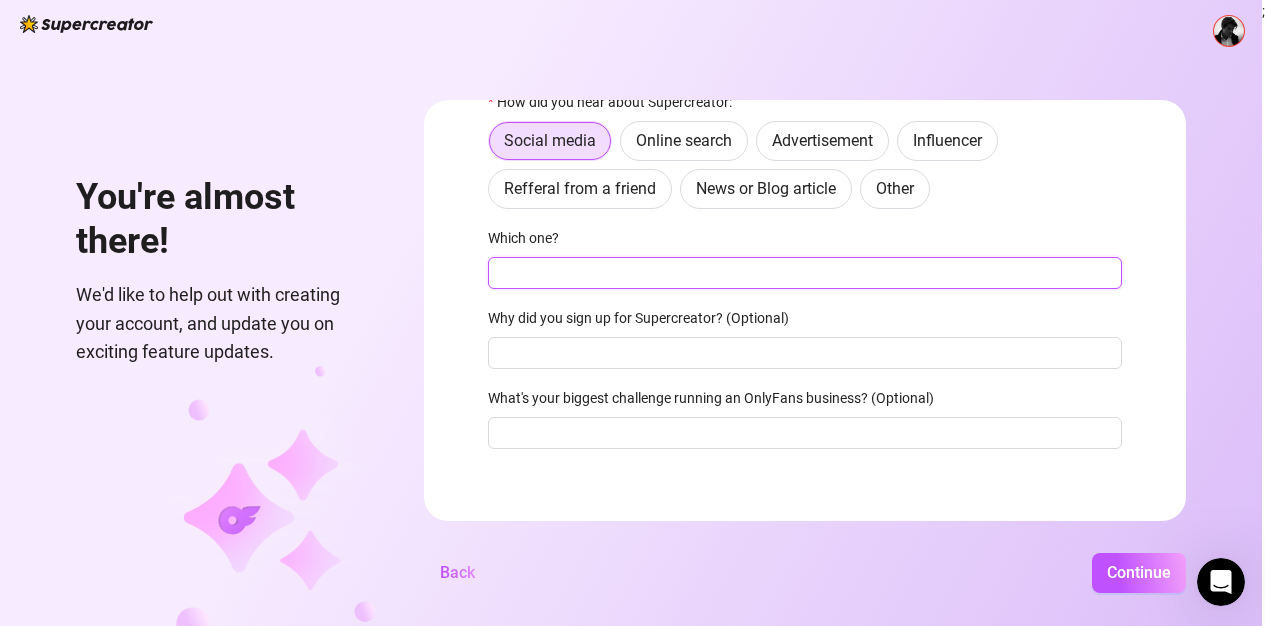 click on "Which one?" at bounding box center (805, 273) 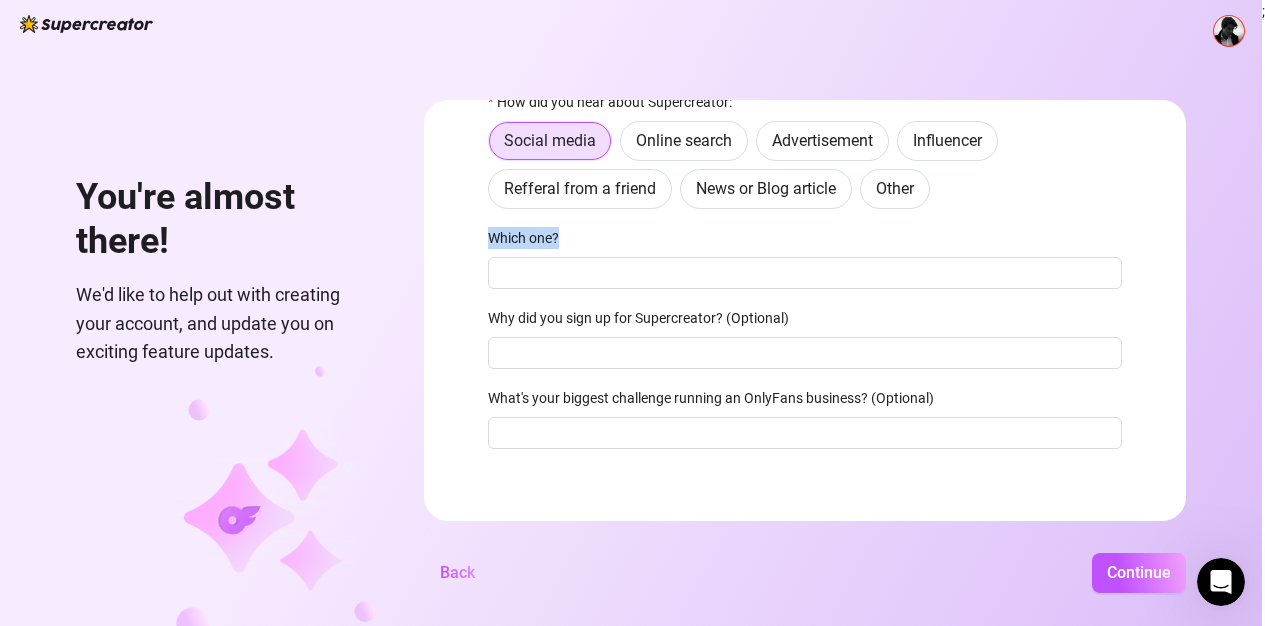 drag, startPoint x: 591, startPoint y: 236, endPoint x: 484, endPoint y: 232, distance: 107.07474 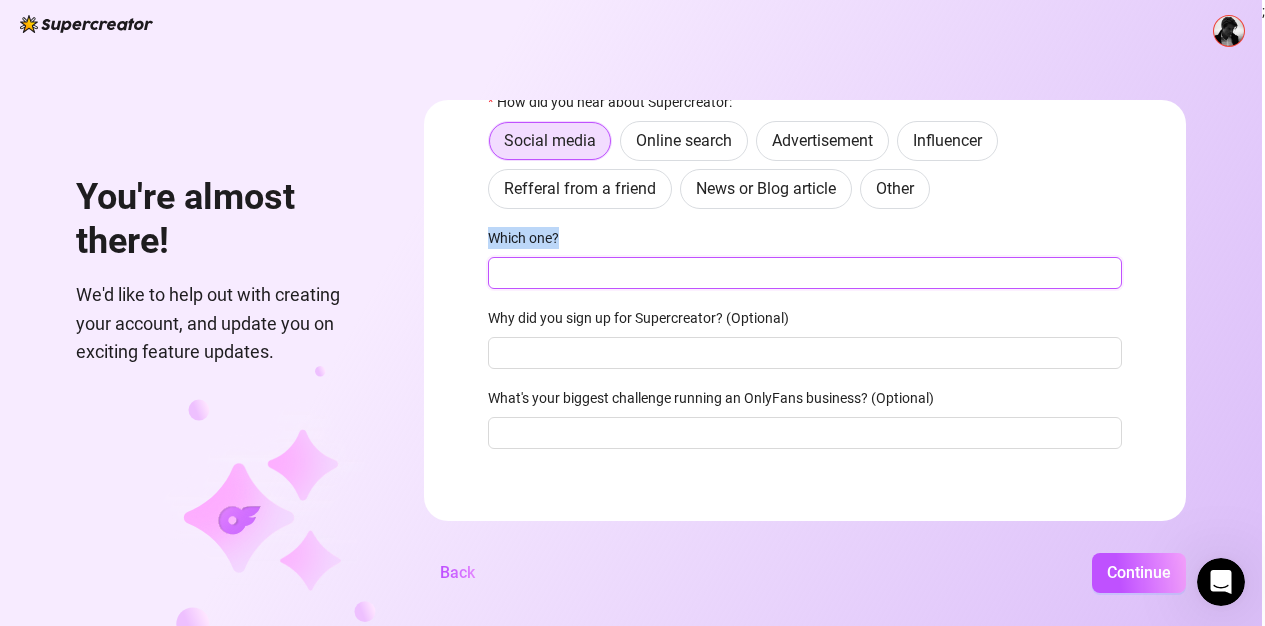 click on "Which one?" at bounding box center [805, 273] 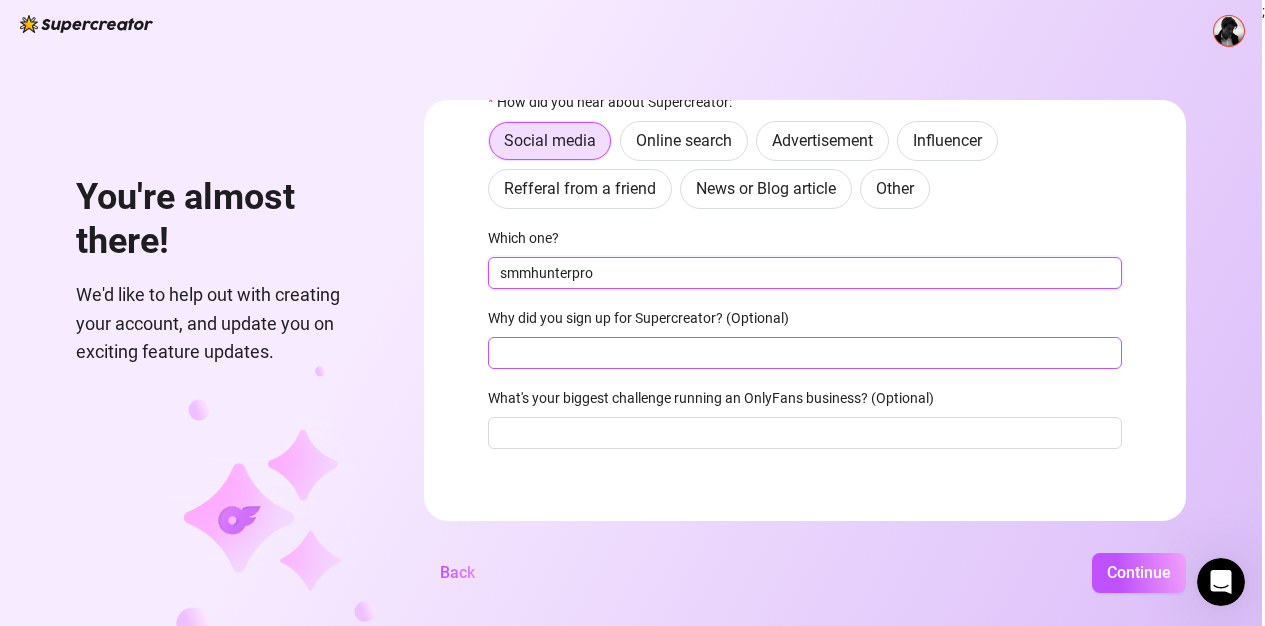 type on "smmhunterpro" 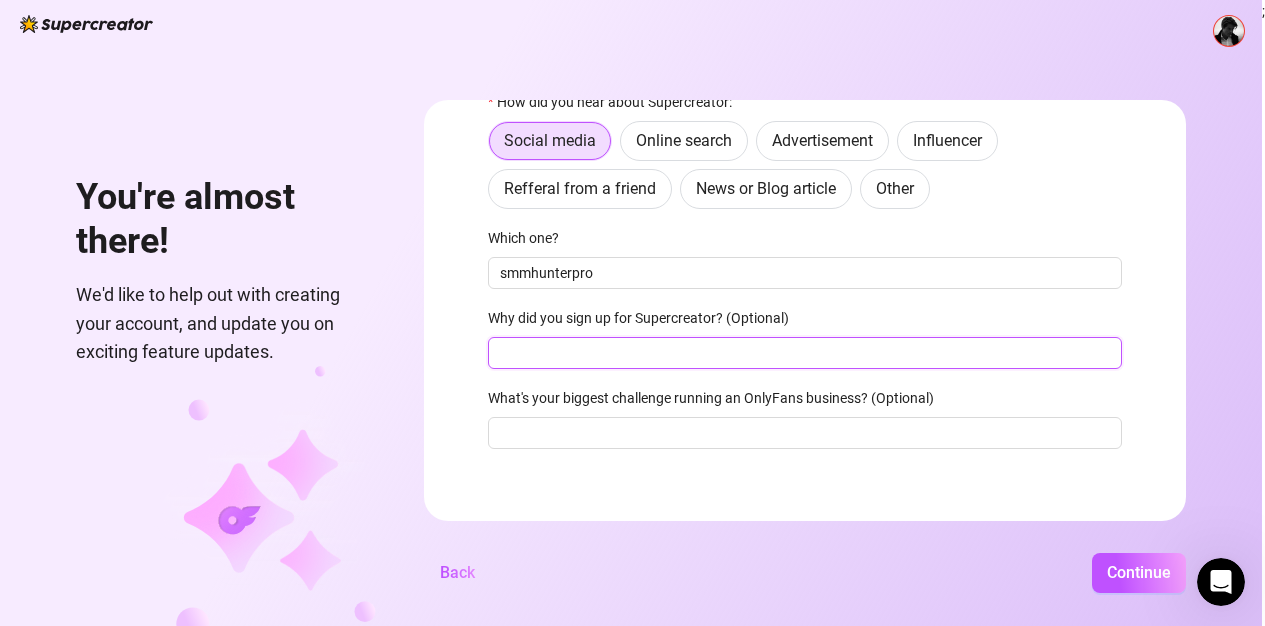 click on "Why did you sign up for Supercreator? (Optional)" at bounding box center [805, 353] 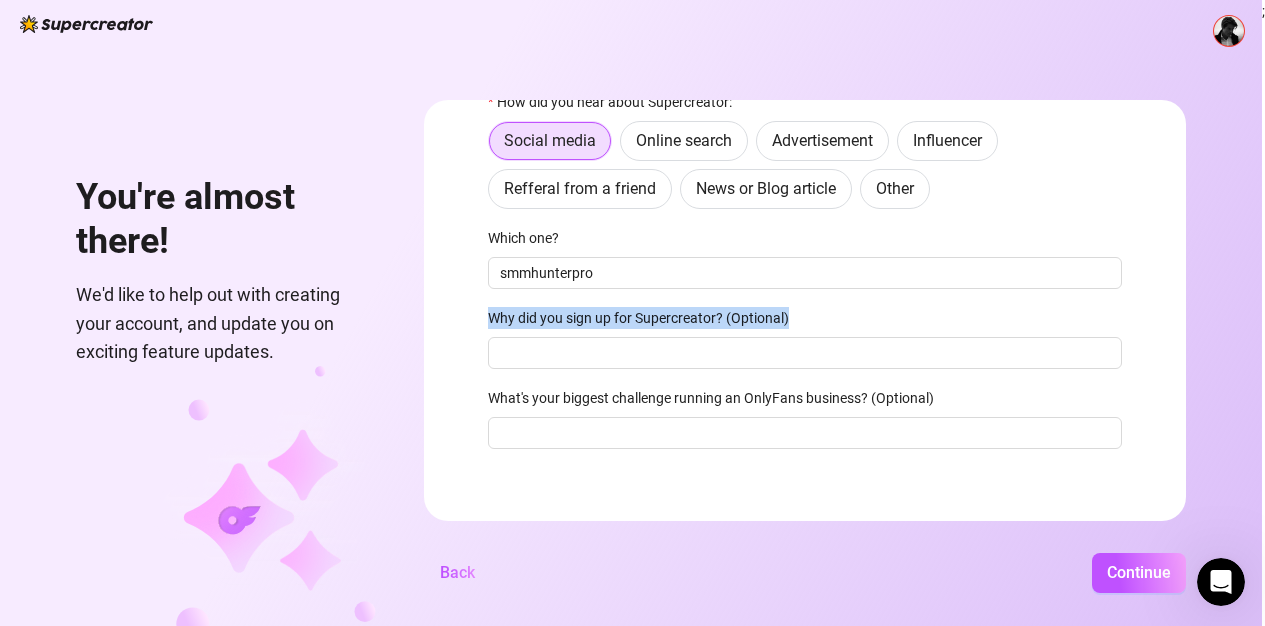 drag, startPoint x: 841, startPoint y: 323, endPoint x: 494, endPoint y: 310, distance: 347.24344 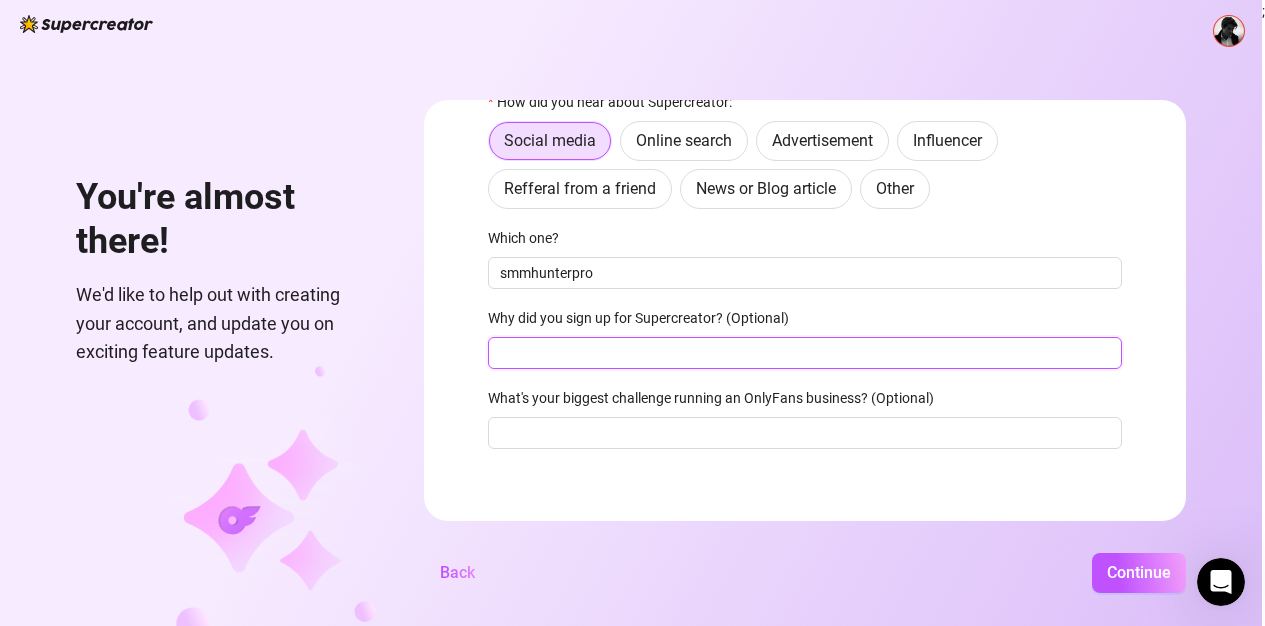 click on "Why did you sign up for Supercreator? (Optional)" at bounding box center (805, 353) 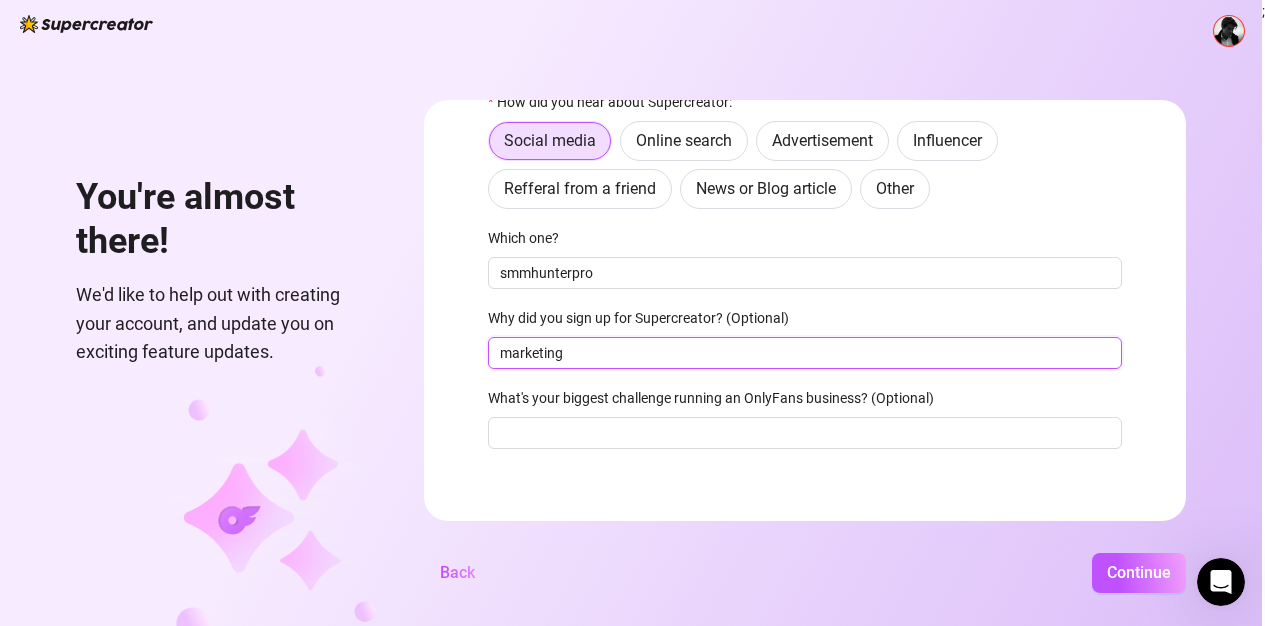 type on "marketing" 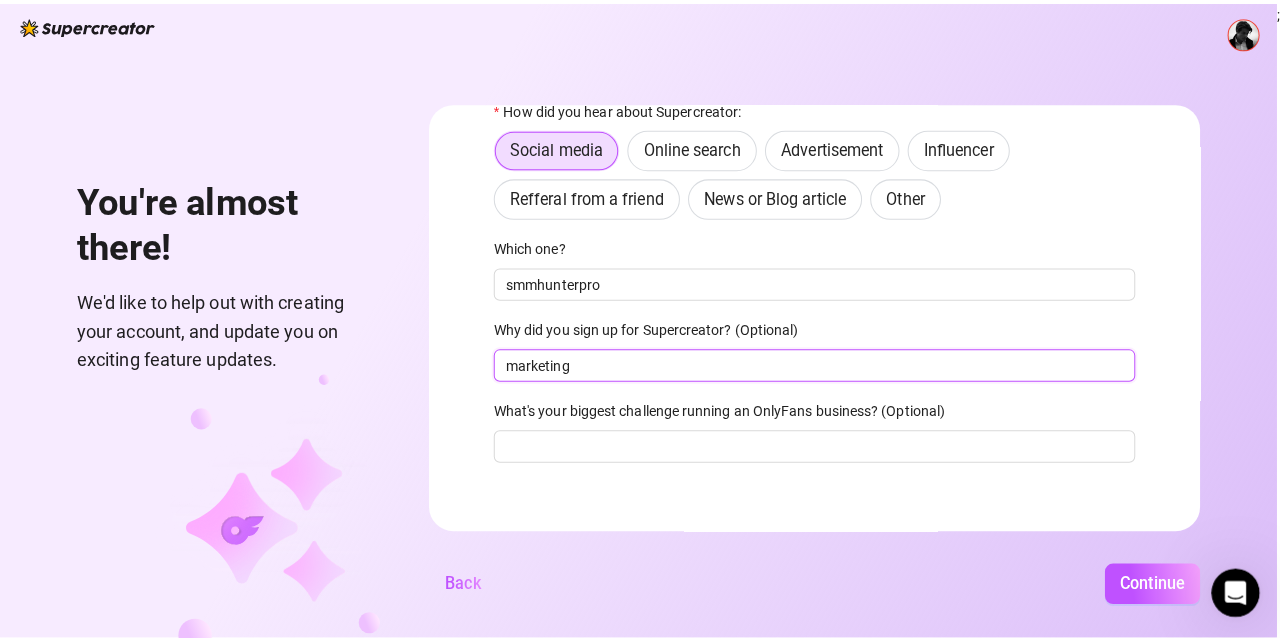 scroll, scrollTop: 215, scrollLeft: 0, axis: vertical 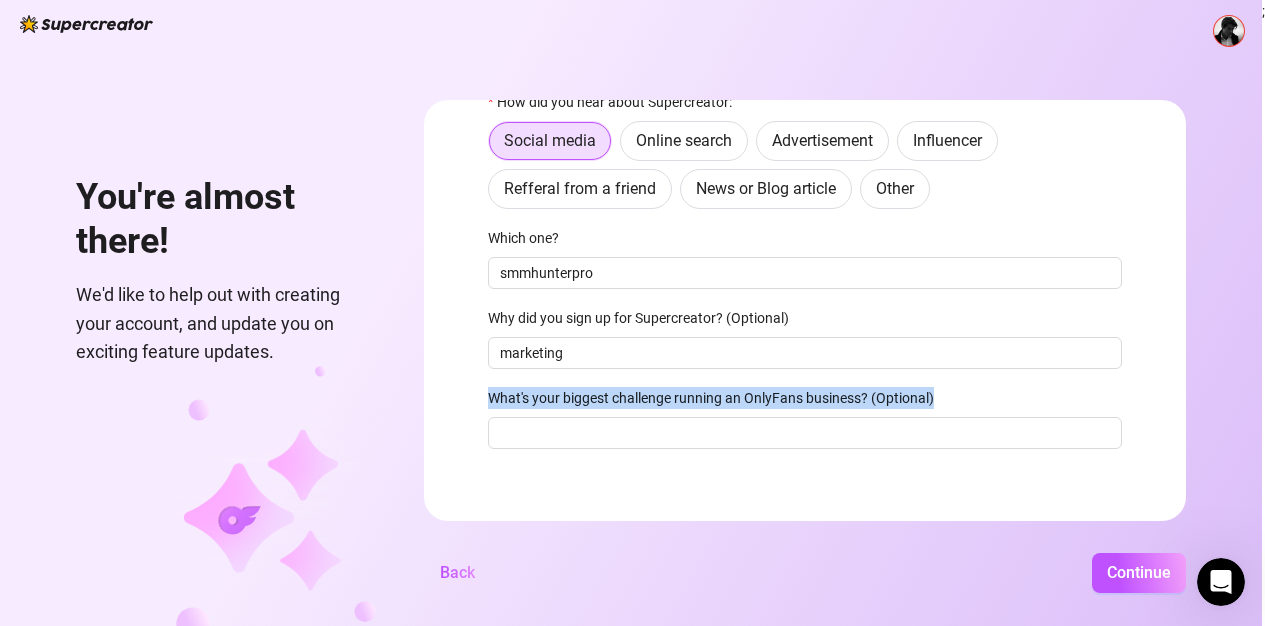 drag, startPoint x: 996, startPoint y: 410, endPoint x: 482, endPoint y: 394, distance: 514.24896 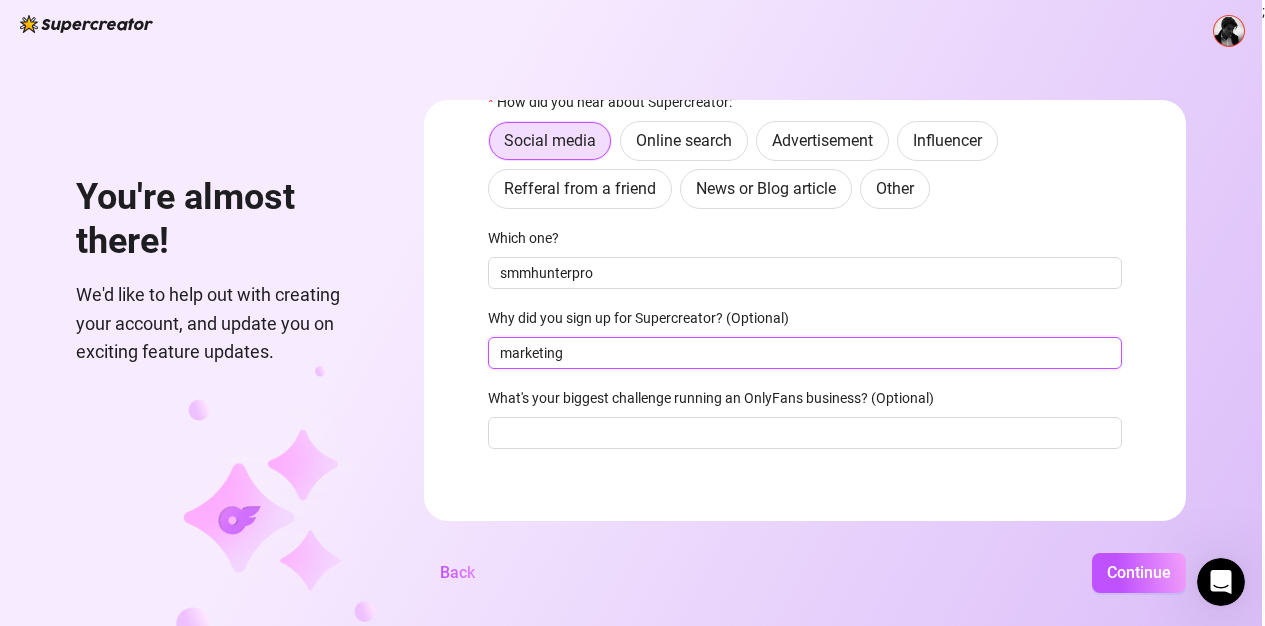 drag, startPoint x: 591, startPoint y: 357, endPoint x: 509, endPoint y: 360, distance: 82.05486 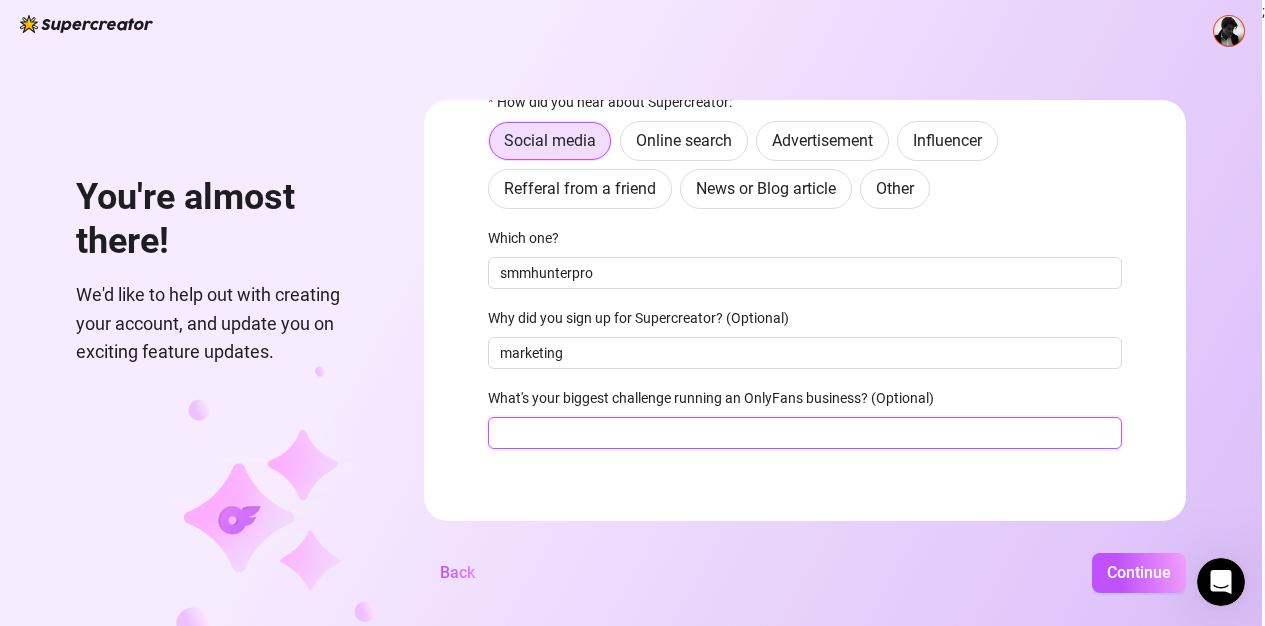 click on "What's your biggest challenge running an OnlyFans business? (Optional)" at bounding box center [805, 433] 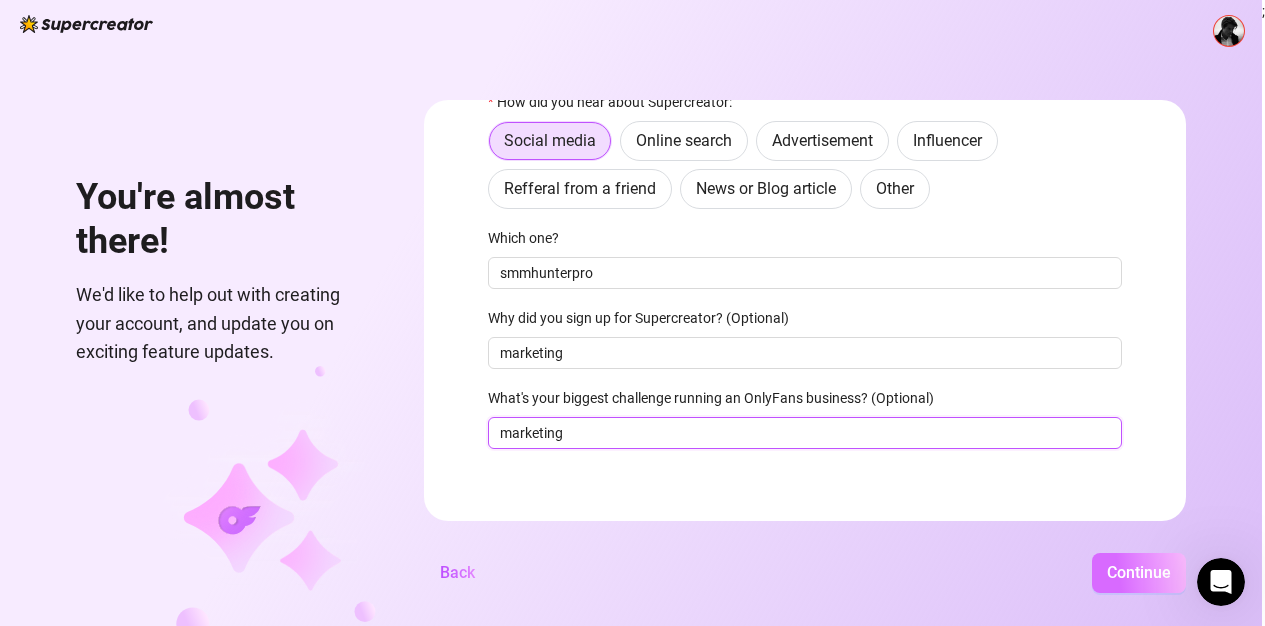 type on "marketing" 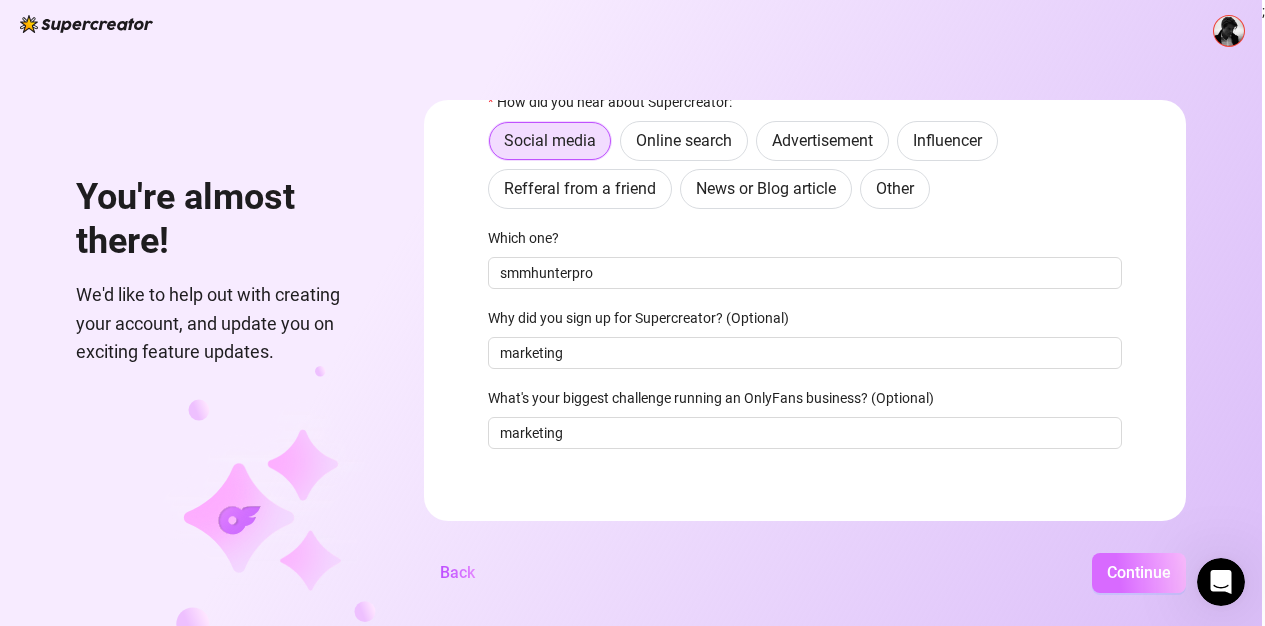 click on "Continue" at bounding box center (1139, 573) 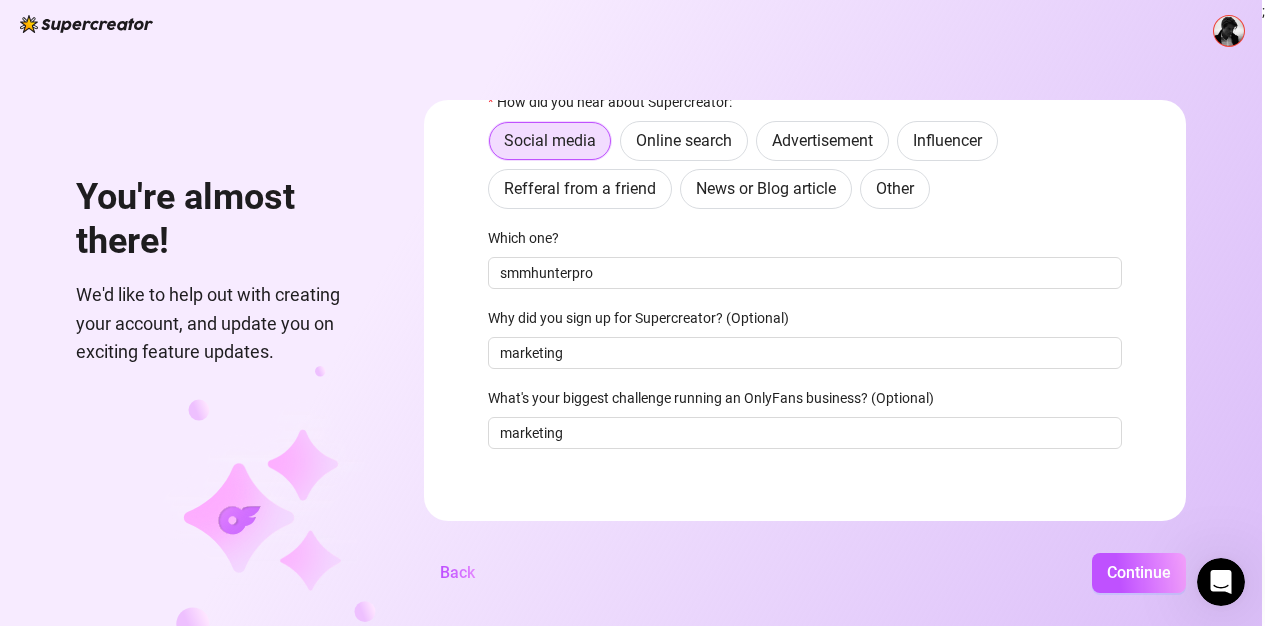 click at bounding box center (86, 24) 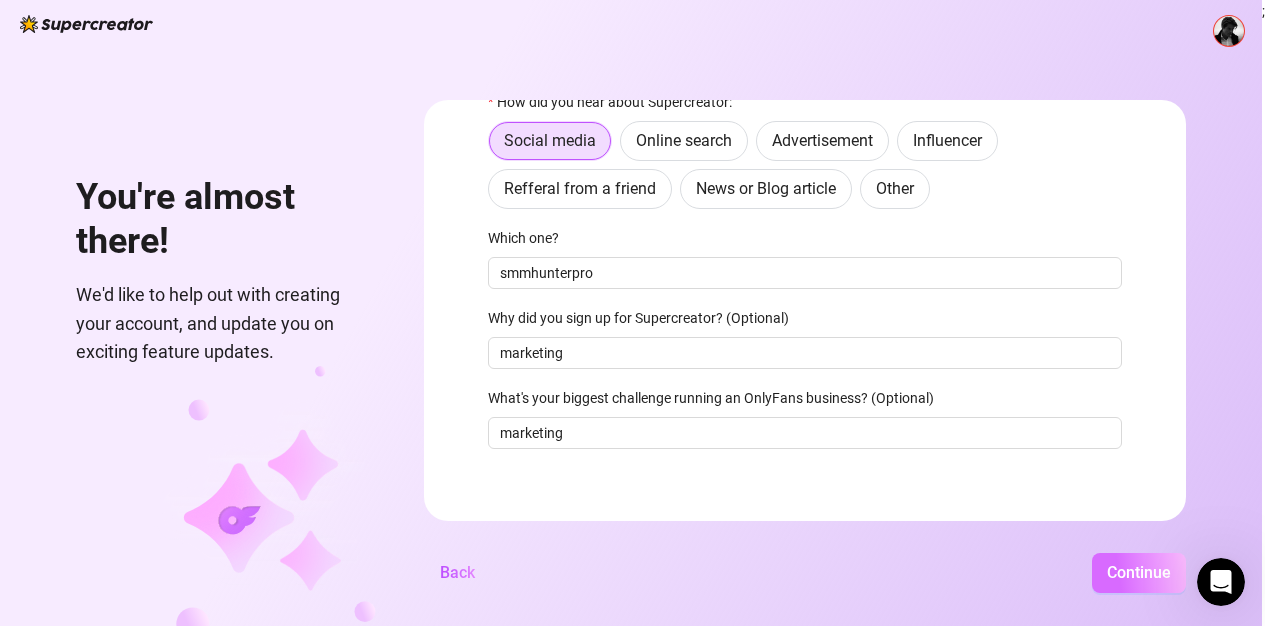 click on "Continue" at bounding box center (1139, 572) 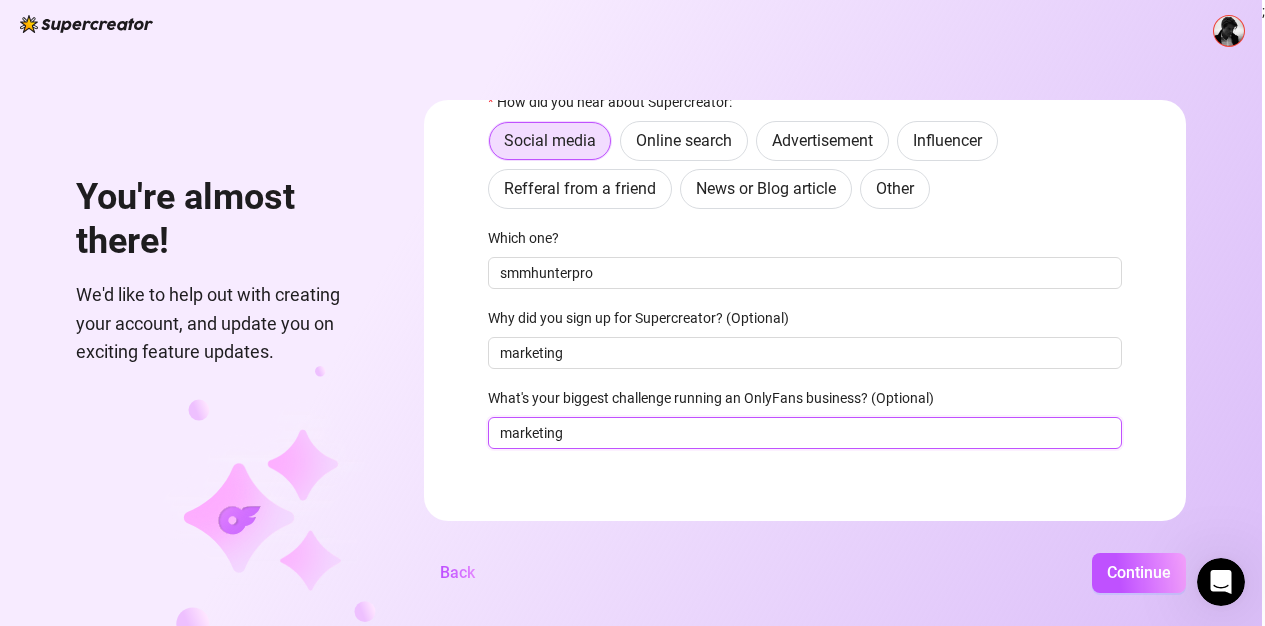 drag, startPoint x: 661, startPoint y: 430, endPoint x: 493, endPoint y: 438, distance: 168.19037 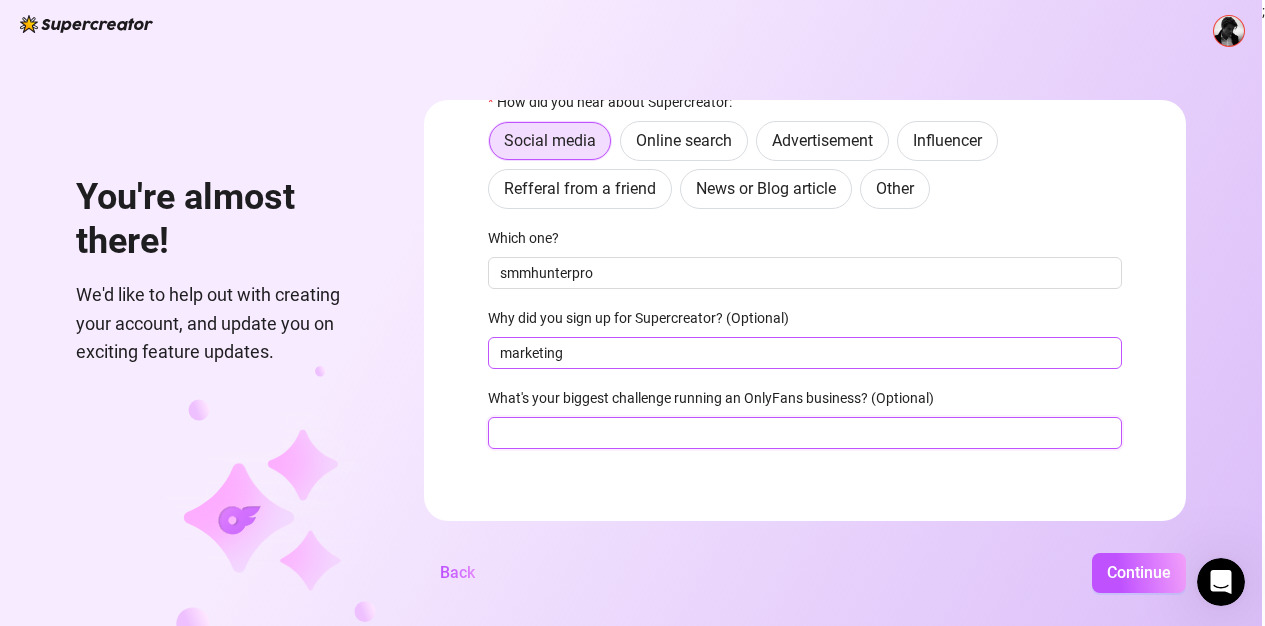 type 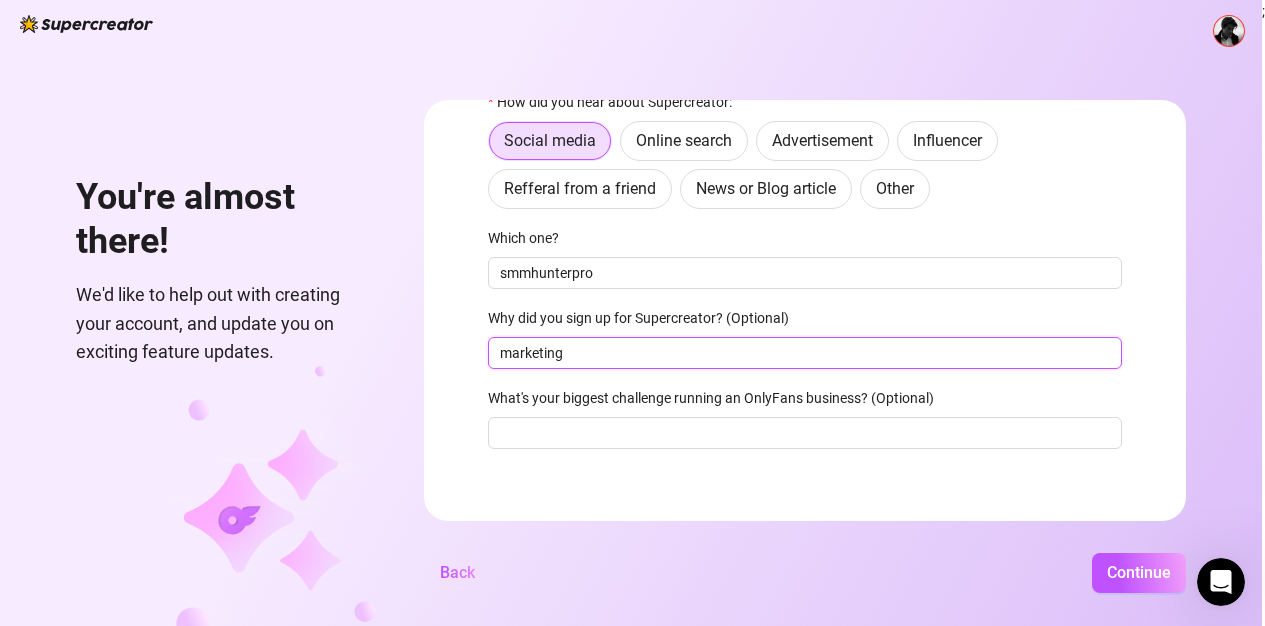 drag, startPoint x: 598, startPoint y: 340, endPoint x: 499, endPoint y: 353, distance: 99.849884 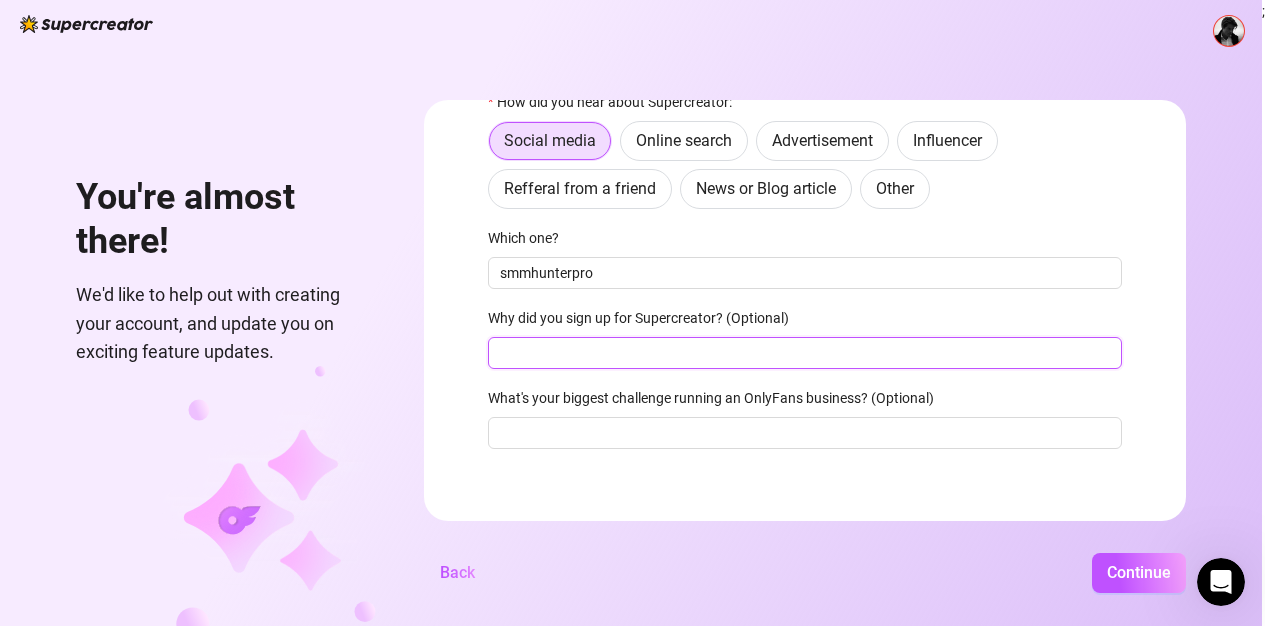 paste on "Creator" 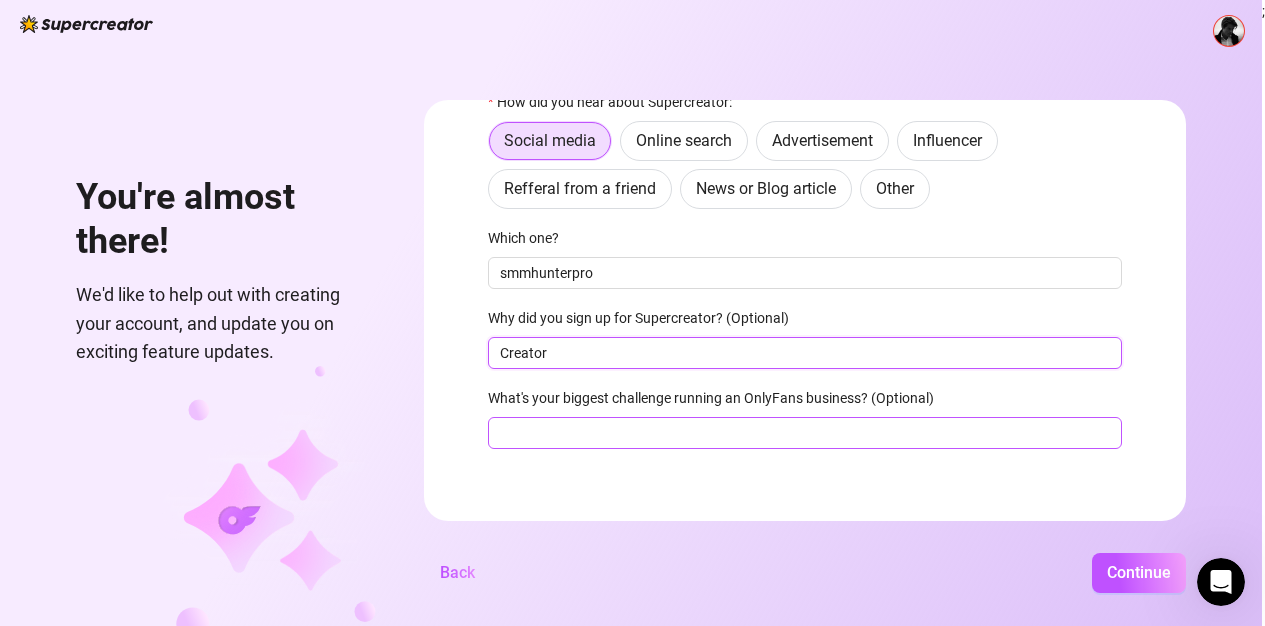 type on "Creator" 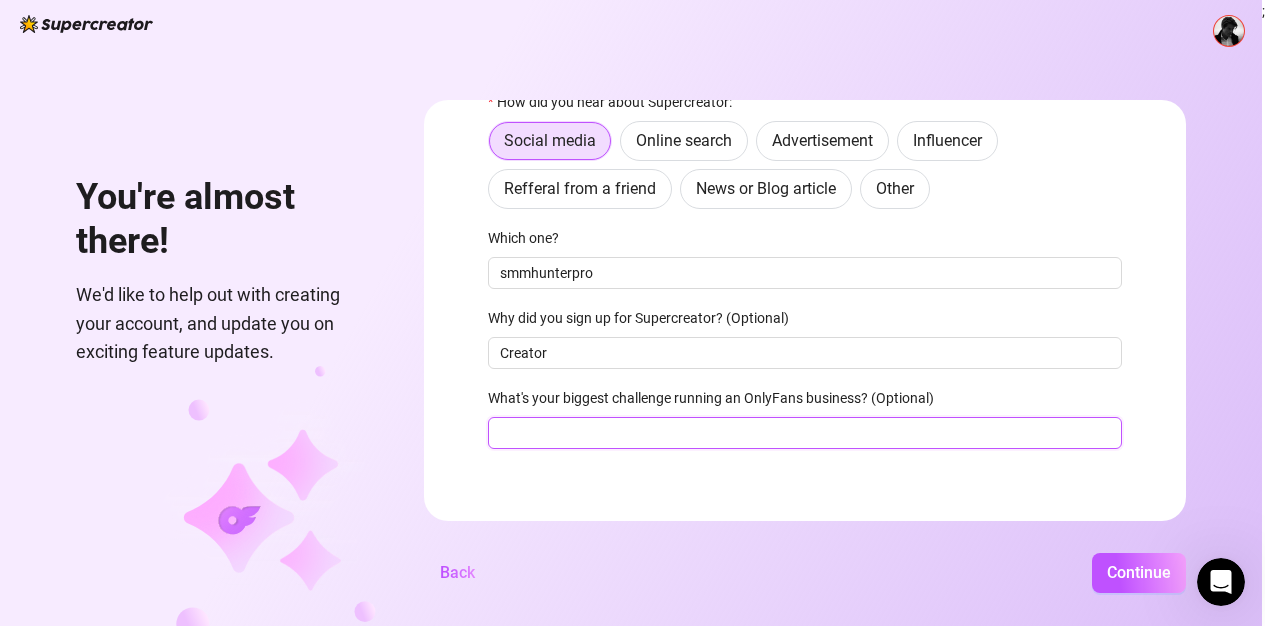 click on "What's your biggest challenge running an OnlyFans business? (Optional)" at bounding box center (805, 433) 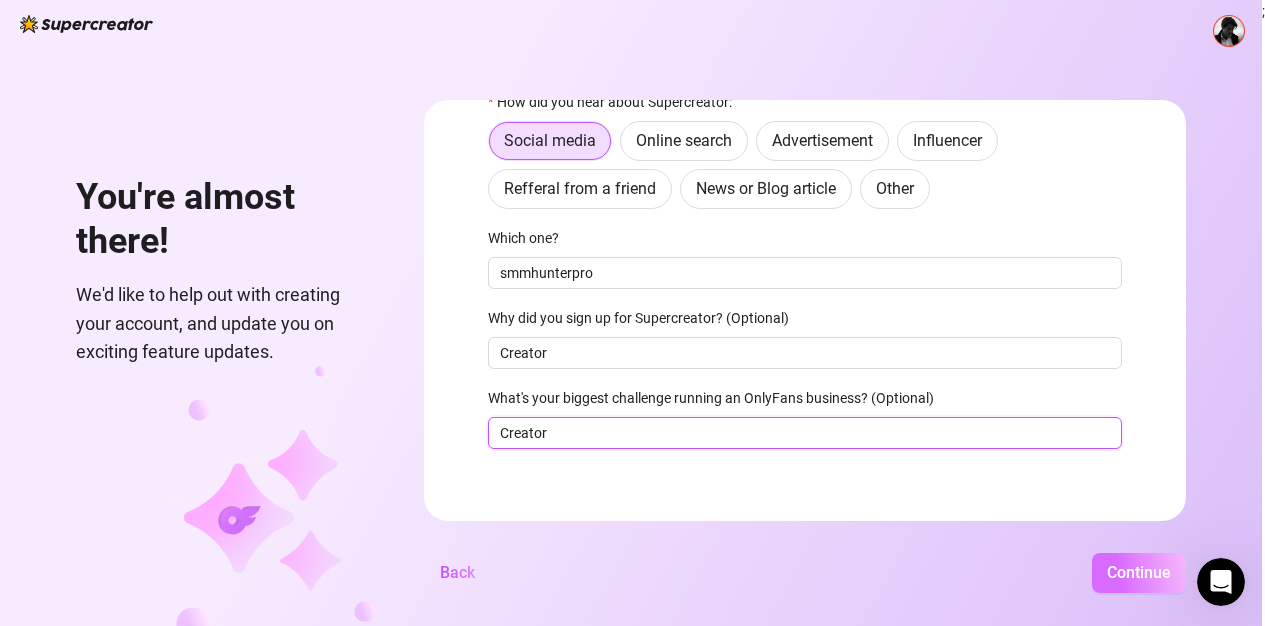 type on "Creator" 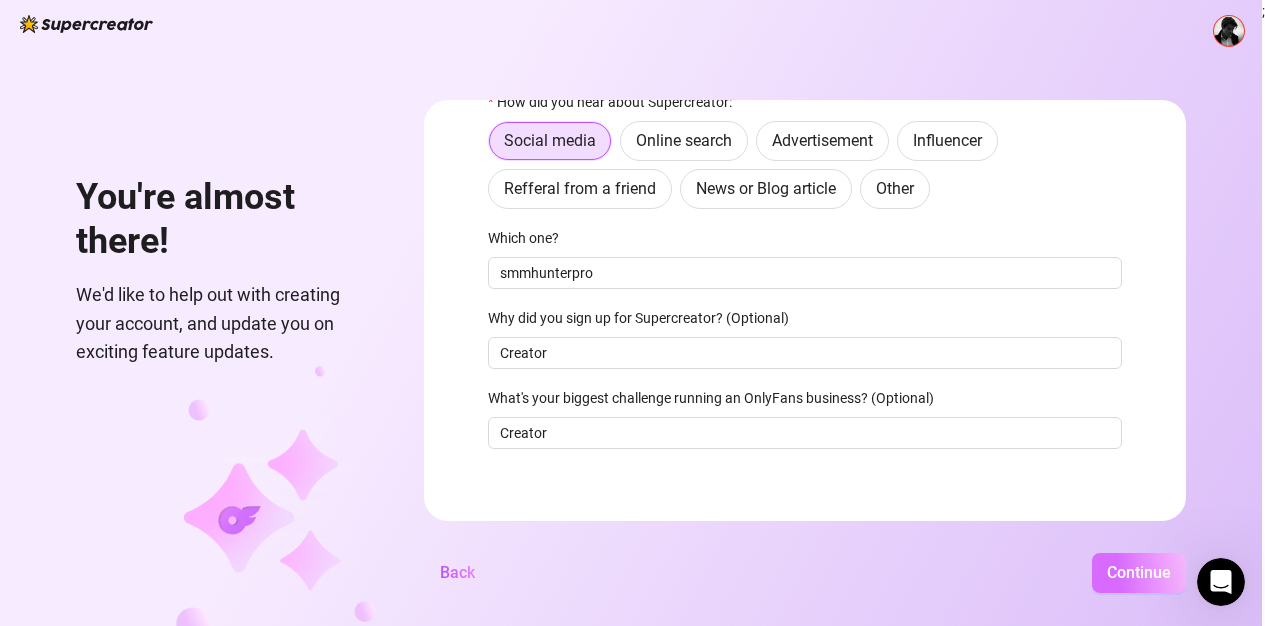 click on "Continue" at bounding box center [1139, 572] 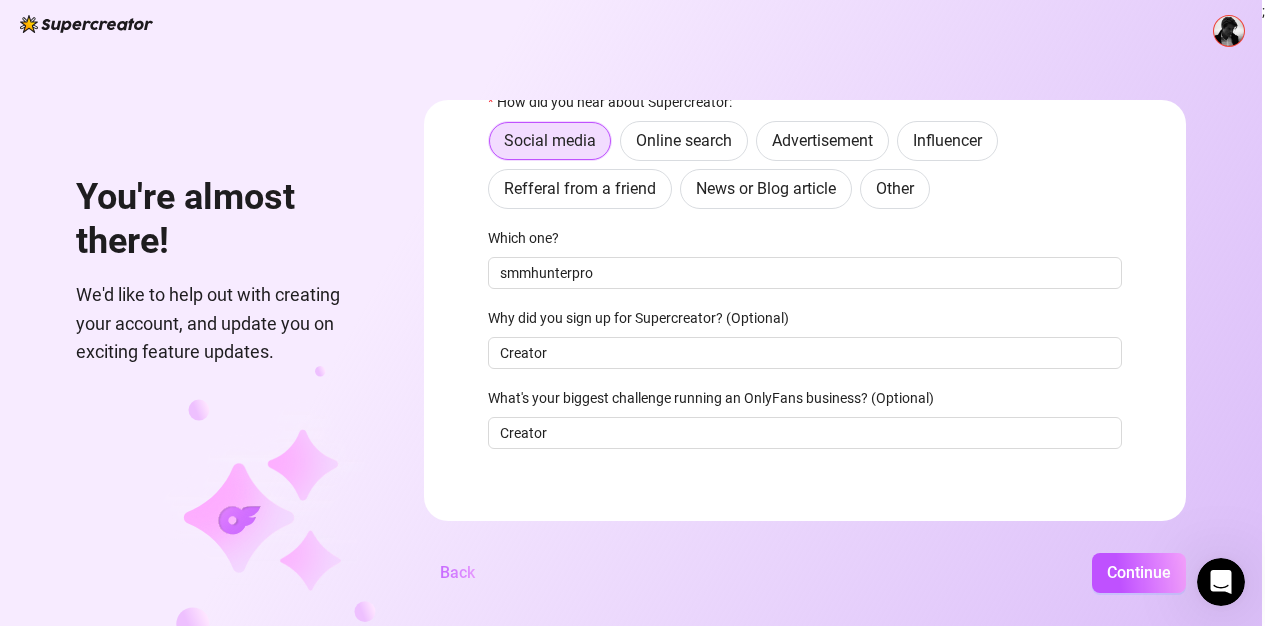 click on "Back" at bounding box center (457, 572) 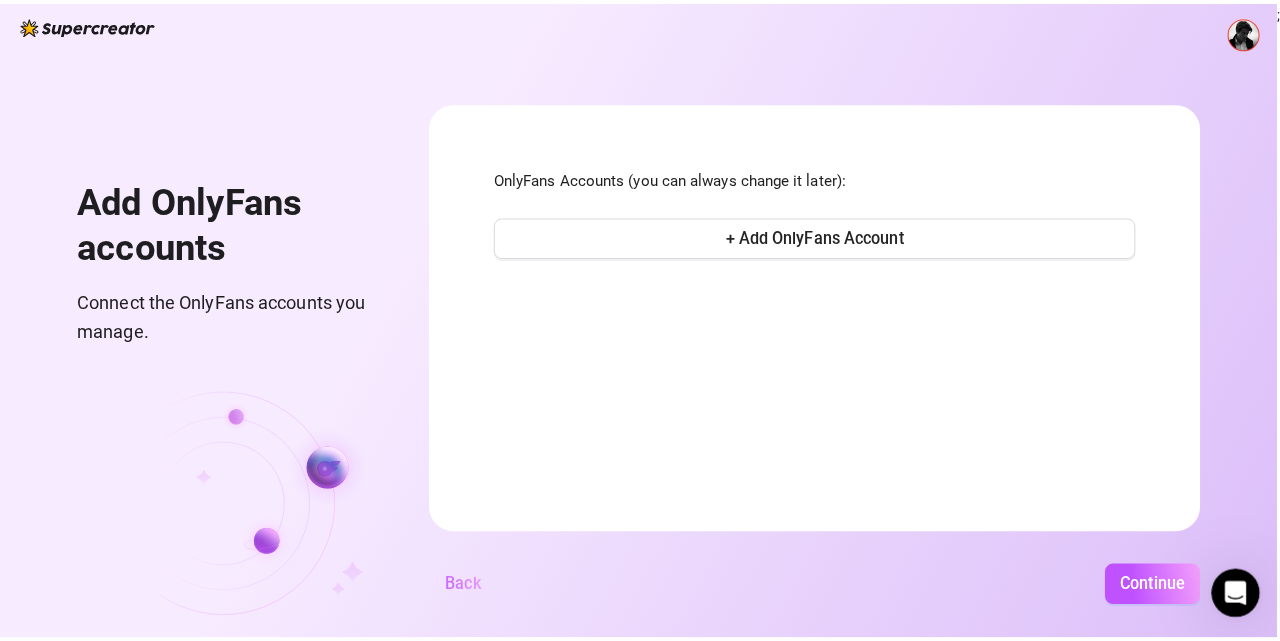 scroll, scrollTop: 0, scrollLeft: 0, axis: both 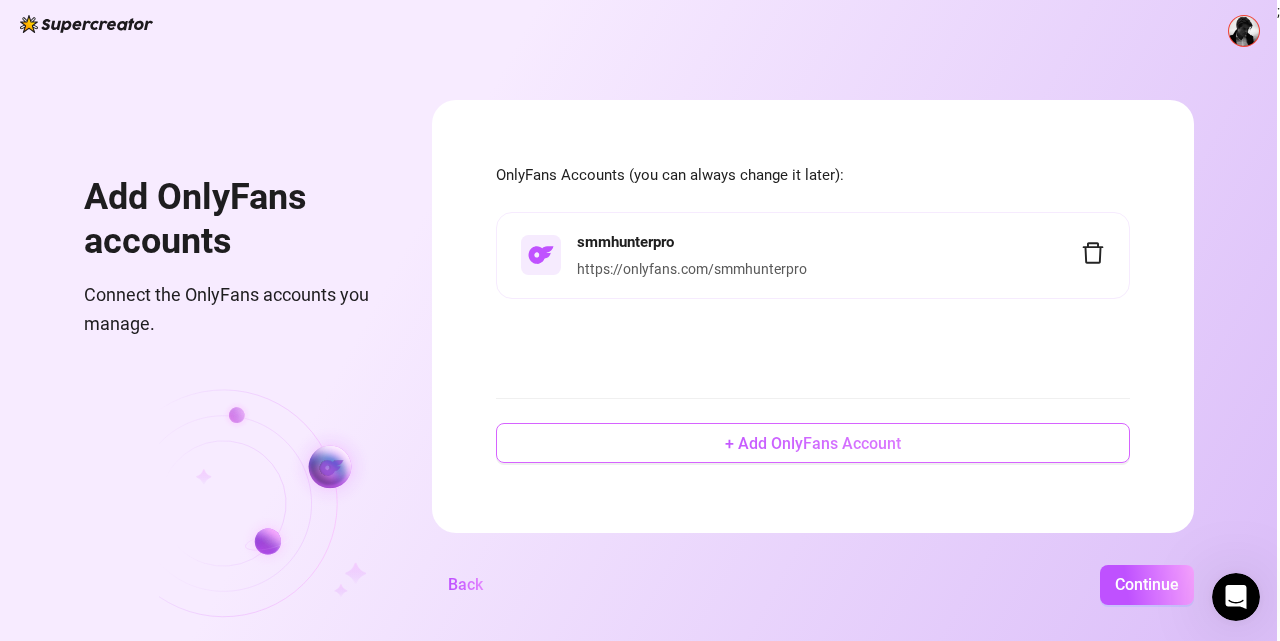 click on "+ Add OnlyFans Account" at bounding box center [813, 443] 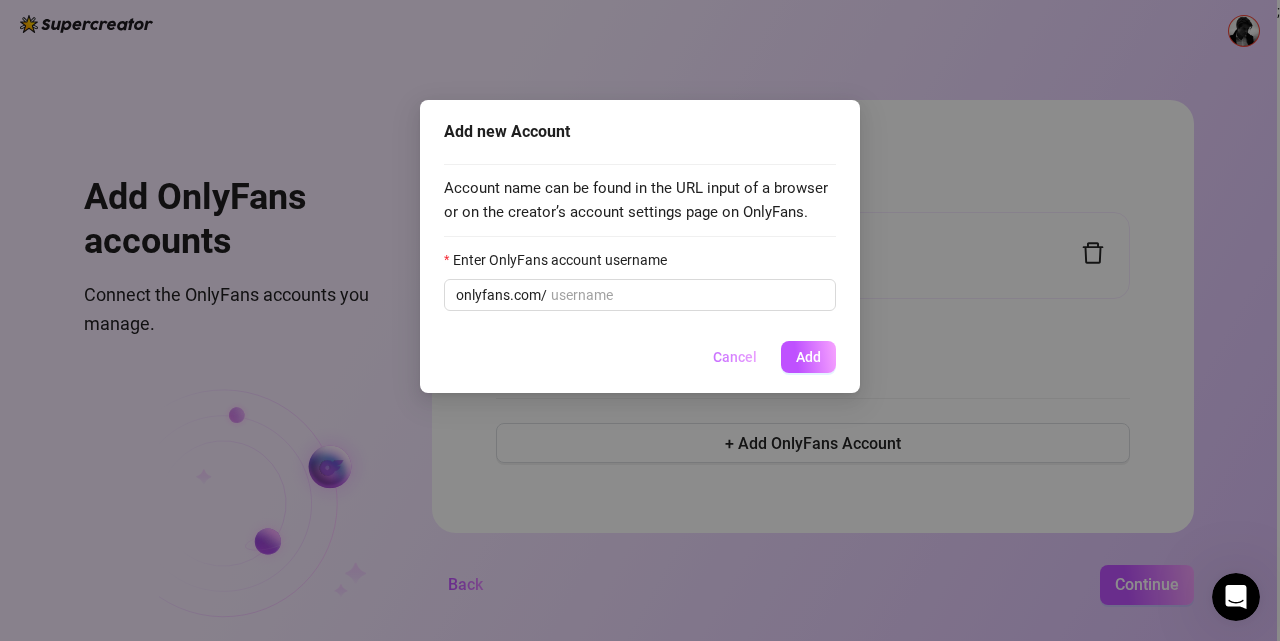 click on "Cancel" at bounding box center [735, 357] 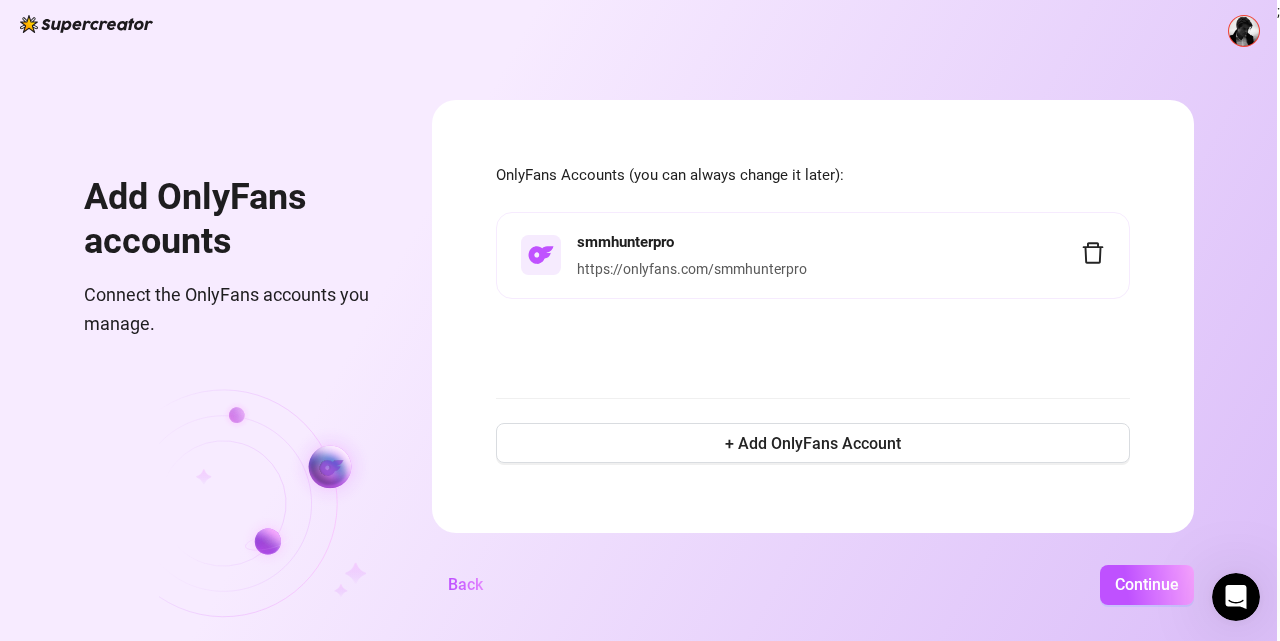 click at bounding box center (541, 255) 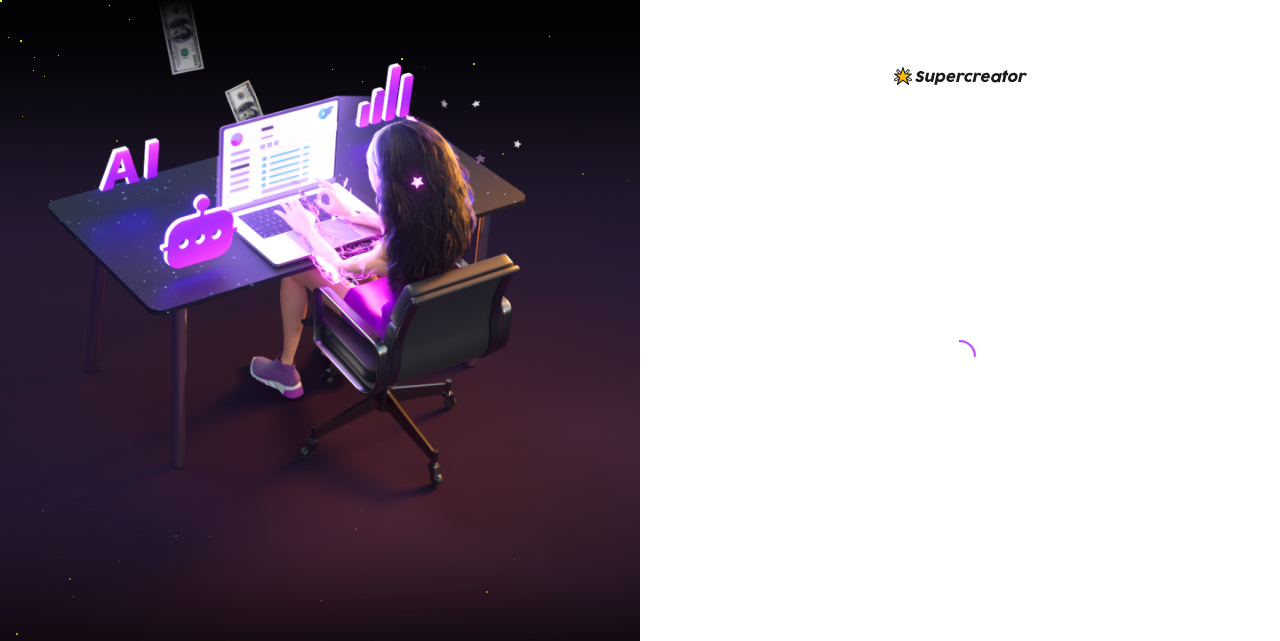 scroll, scrollTop: 0, scrollLeft: 0, axis: both 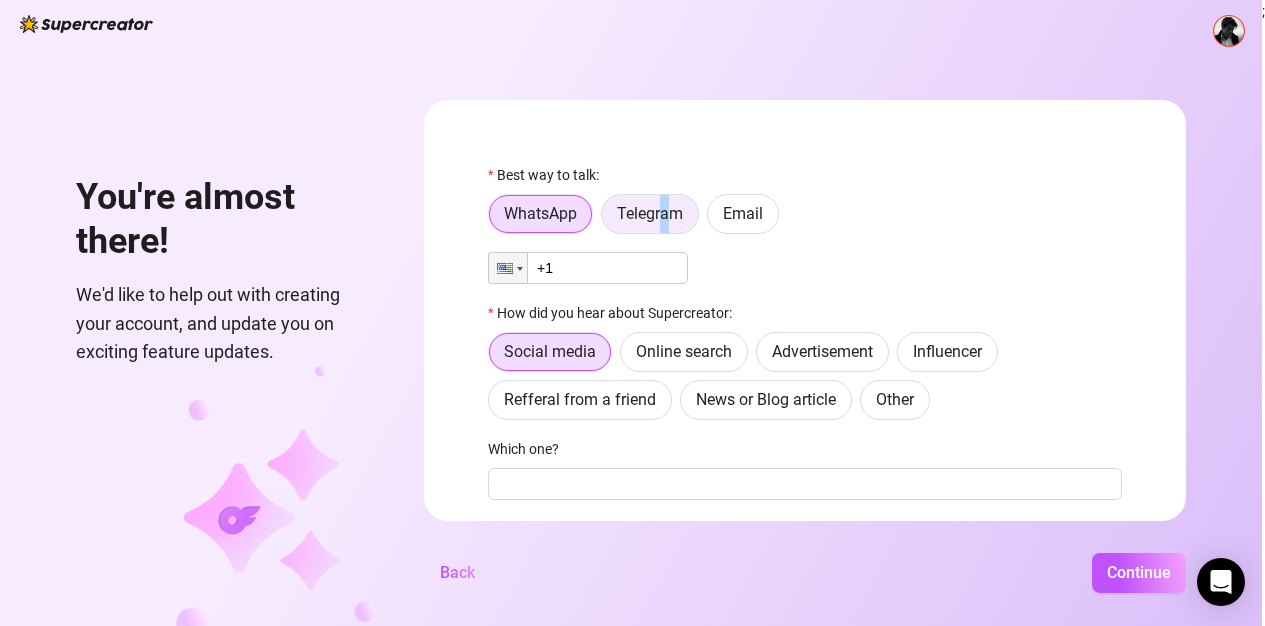 click on "Telegram" at bounding box center (650, 213) 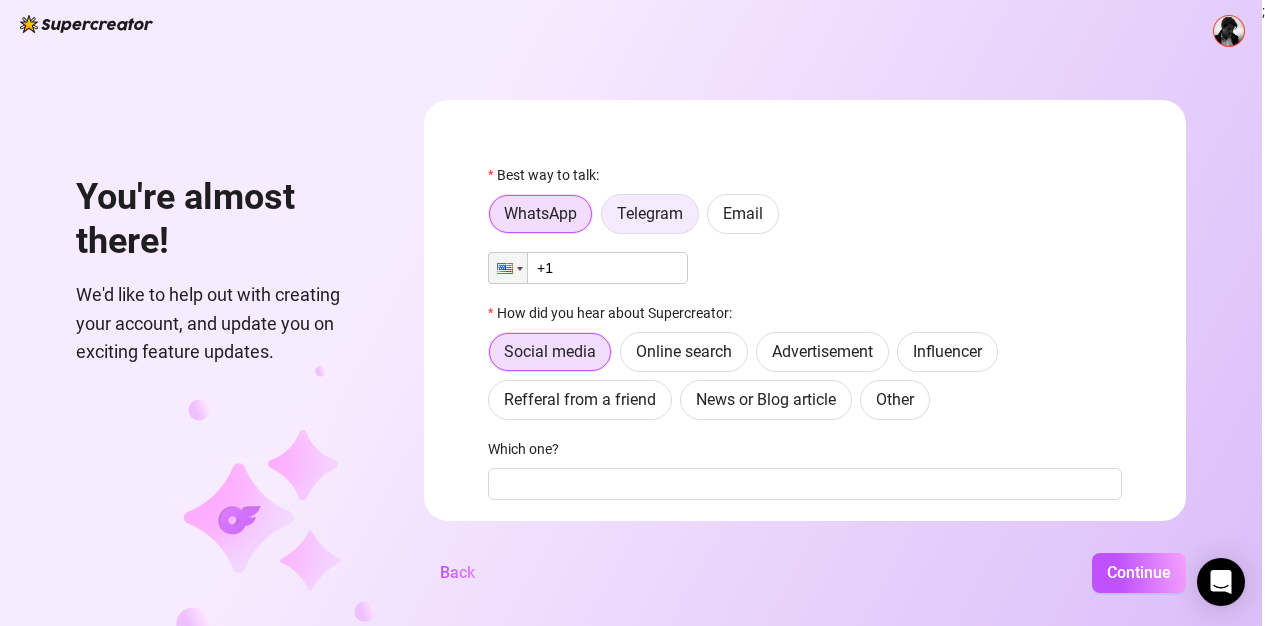 click on "Telegram" at bounding box center [650, 213] 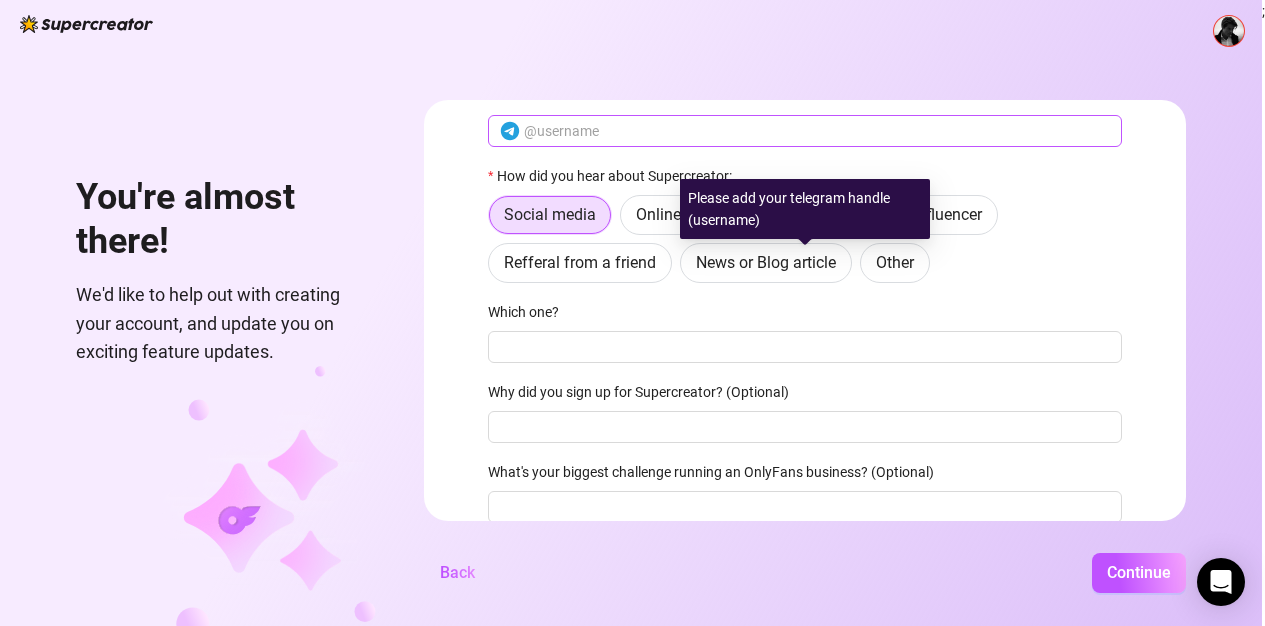 scroll, scrollTop: 211, scrollLeft: 0, axis: vertical 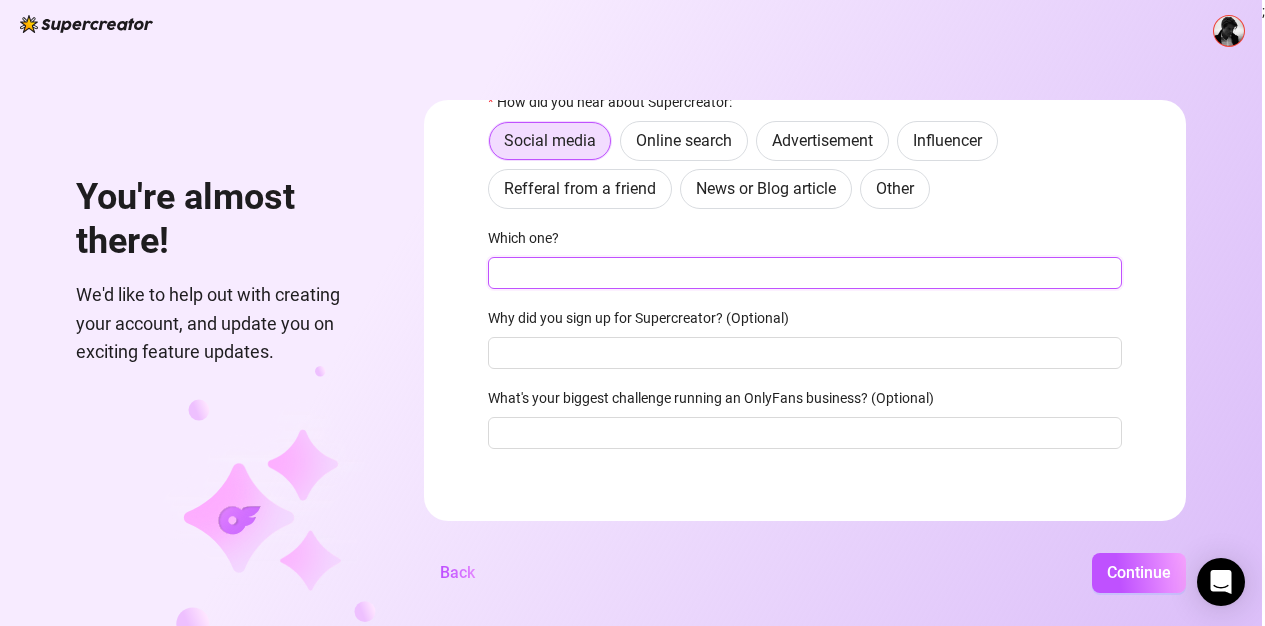 click on "Which one?" at bounding box center (805, 273) 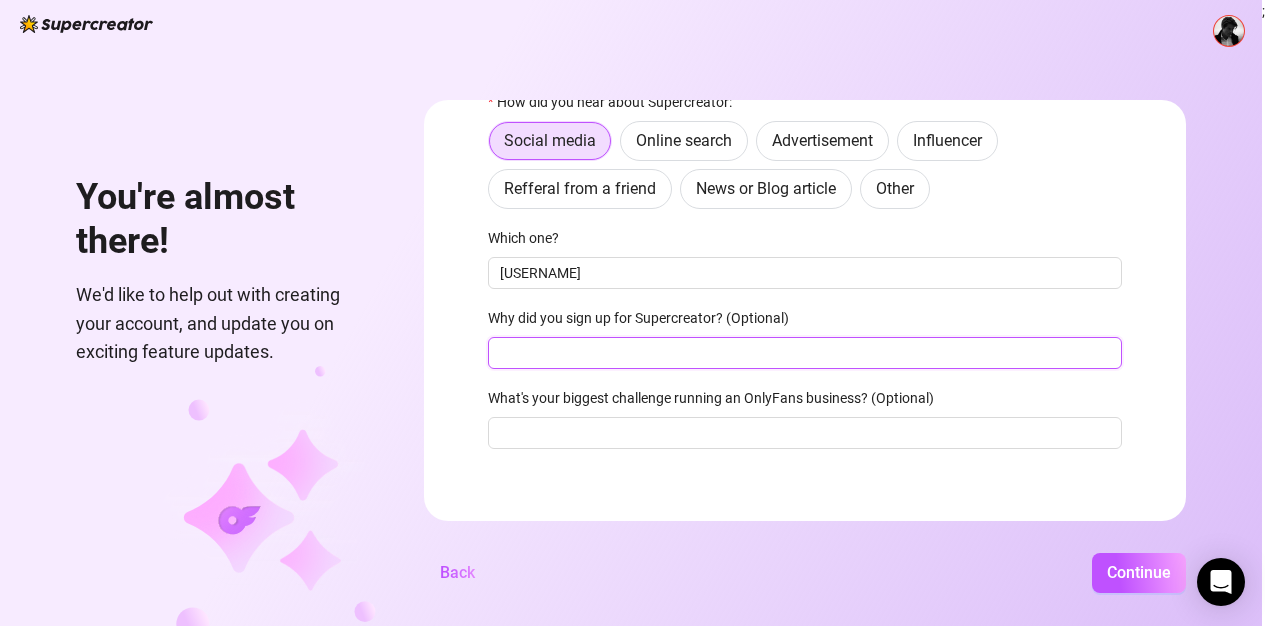 click on "Why did you sign up for Supercreator? (Optional)" at bounding box center (805, 353) 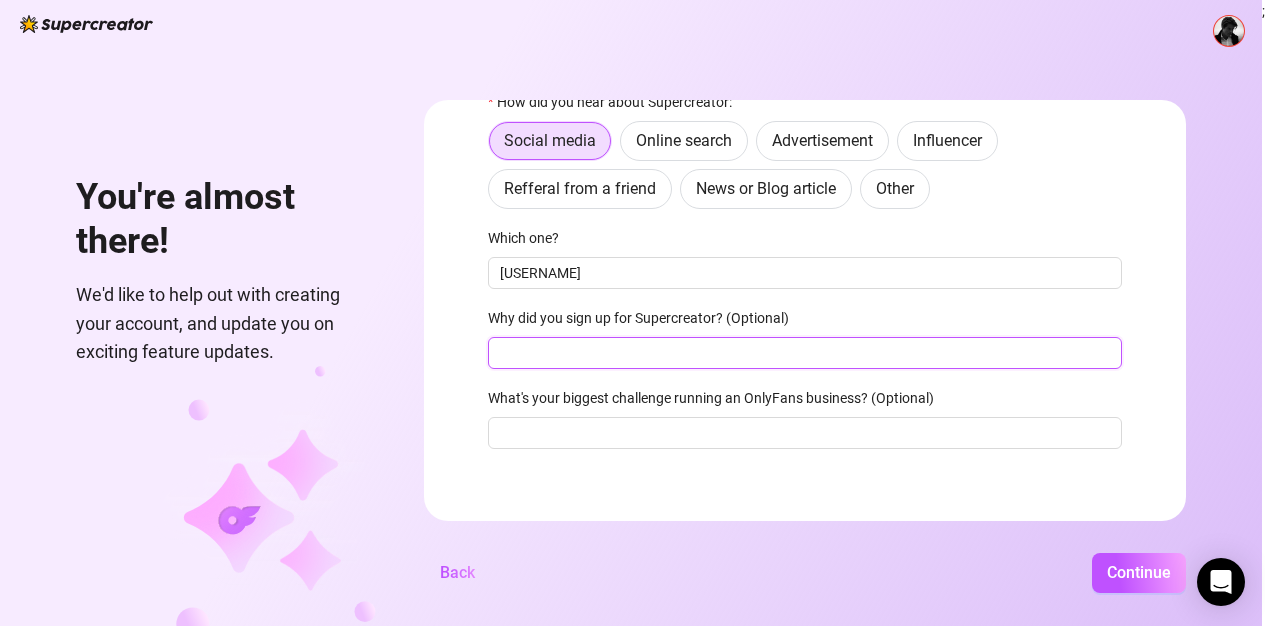 type on "marketing" 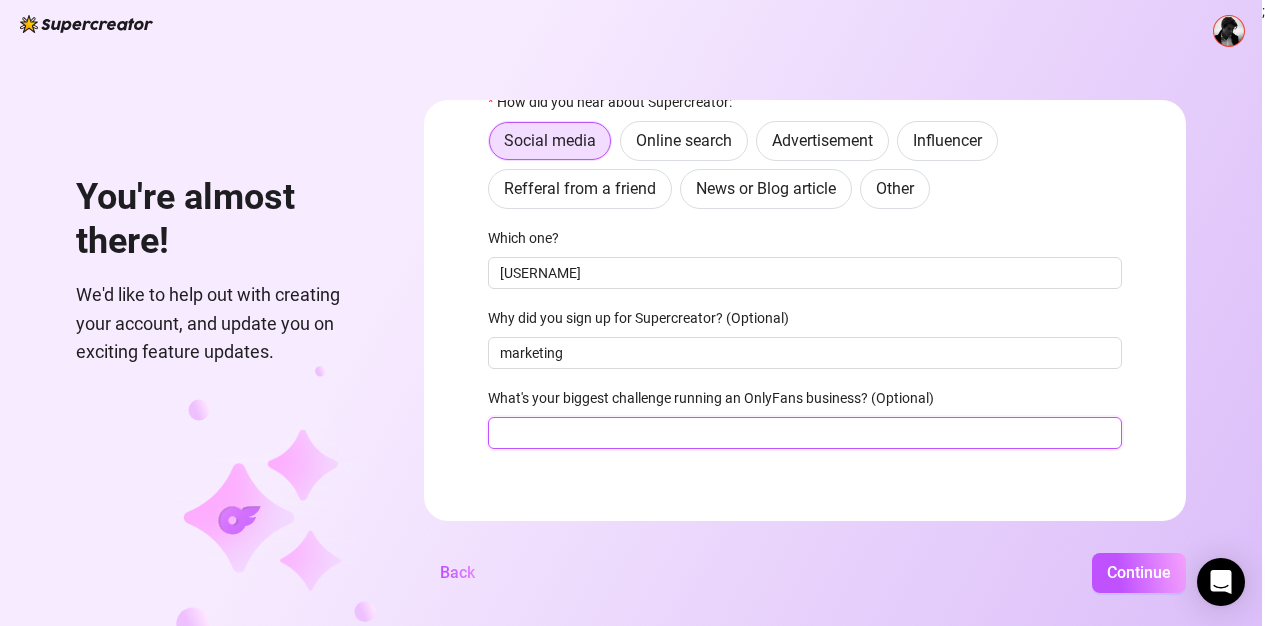 click on "What's your biggest challenge running an OnlyFans business? (Optional)" at bounding box center (805, 433) 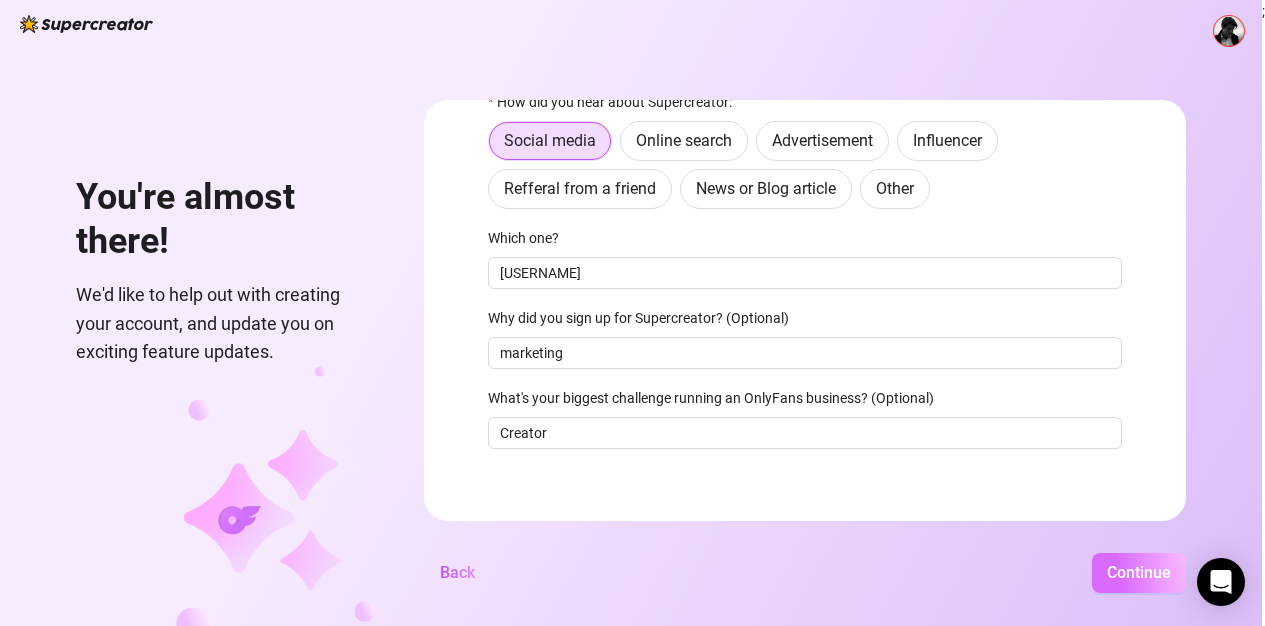 click on "Continue" at bounding box center [1139, 573] 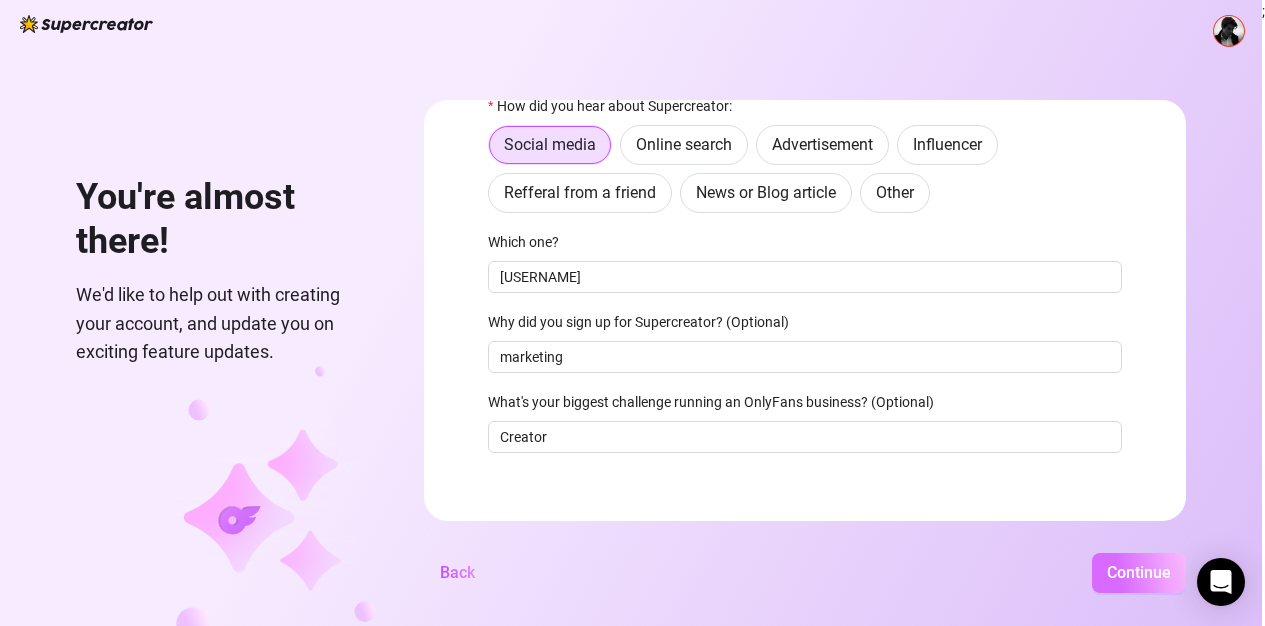 scroll, scrollTop: 215, scrollLeft: 0, axis: vertical 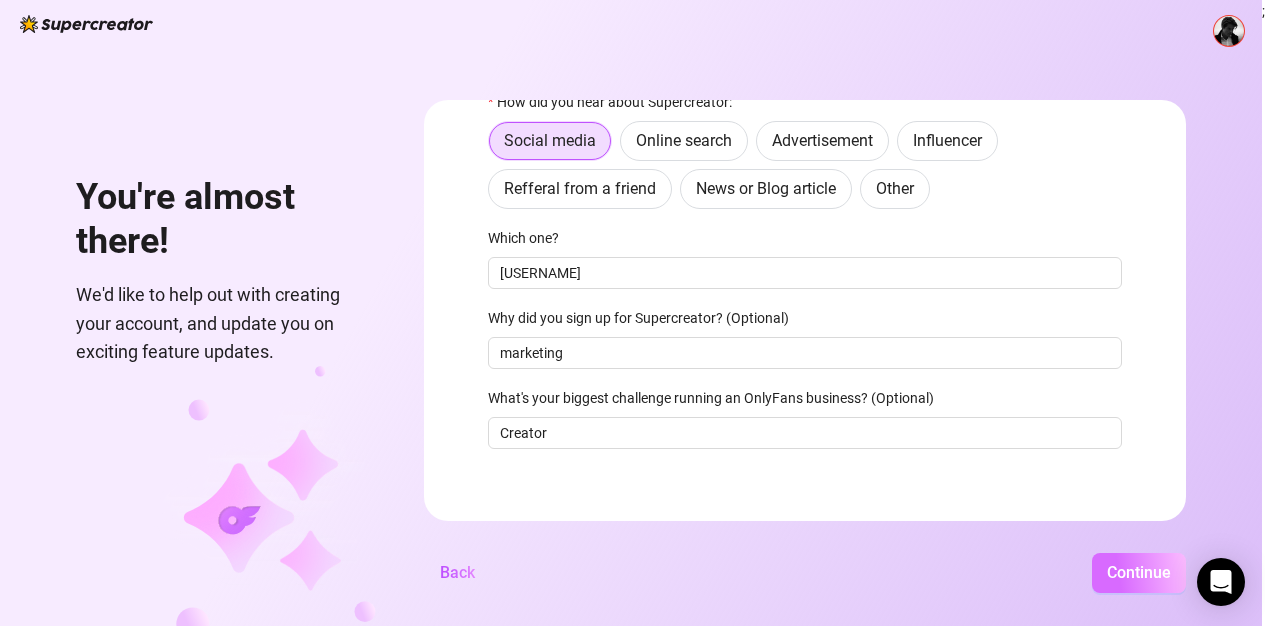 click on "Continue" at bounding box center [1139, 572] 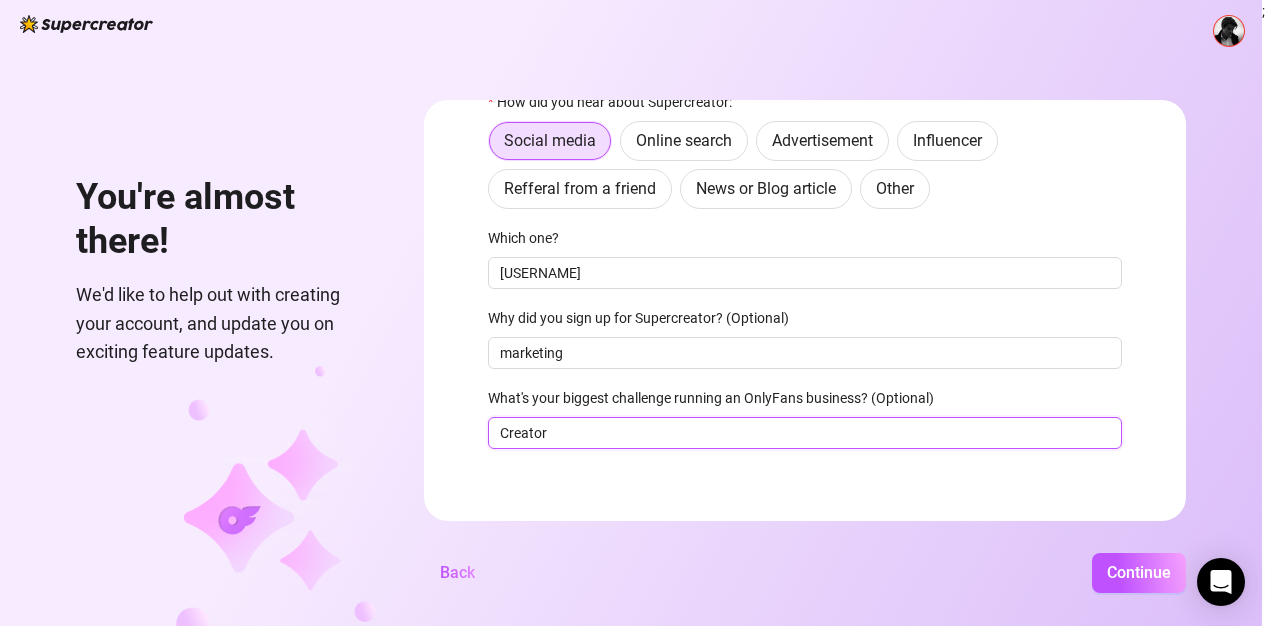 click on "Creator" at bounding box center (805, 433) 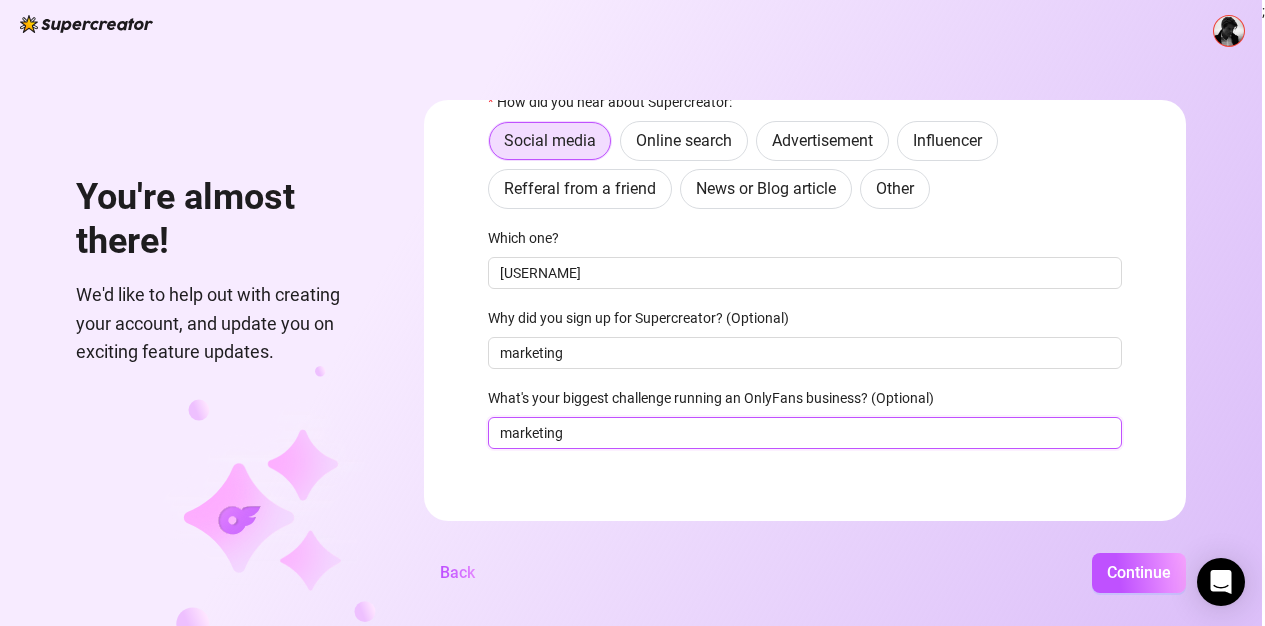 drag, startPoint x: 609, startPoint y: 432, endPoint x: 504, endPoint y: 433, distance: 105.00476 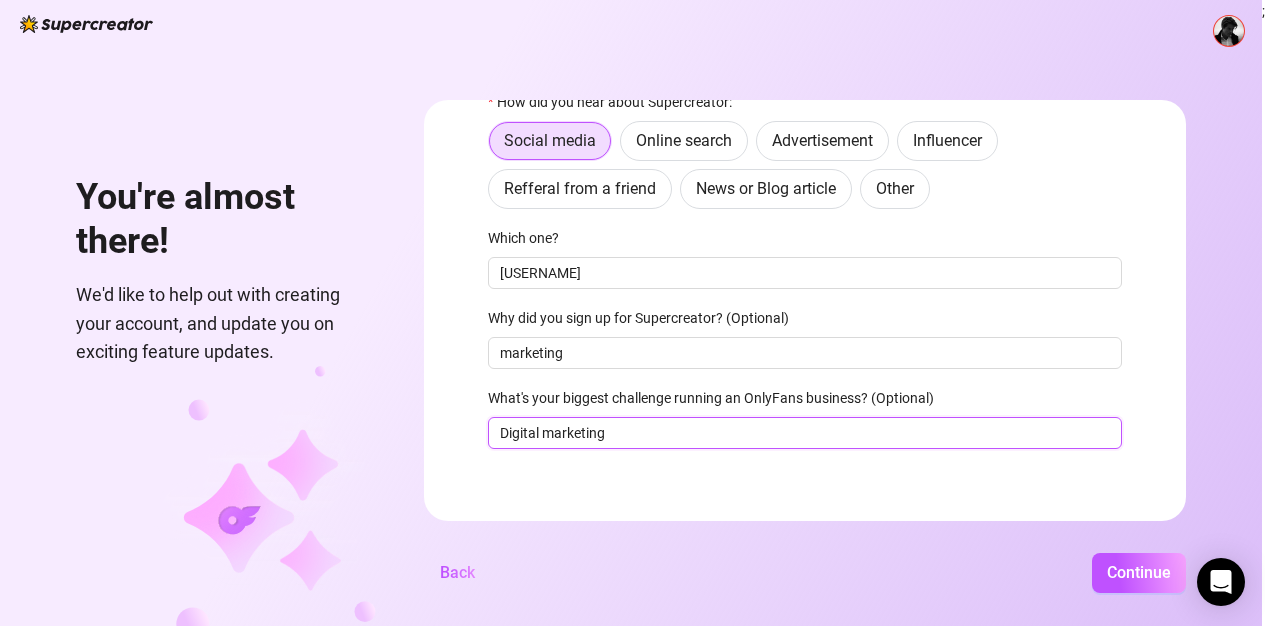 type on "Digital marketing" 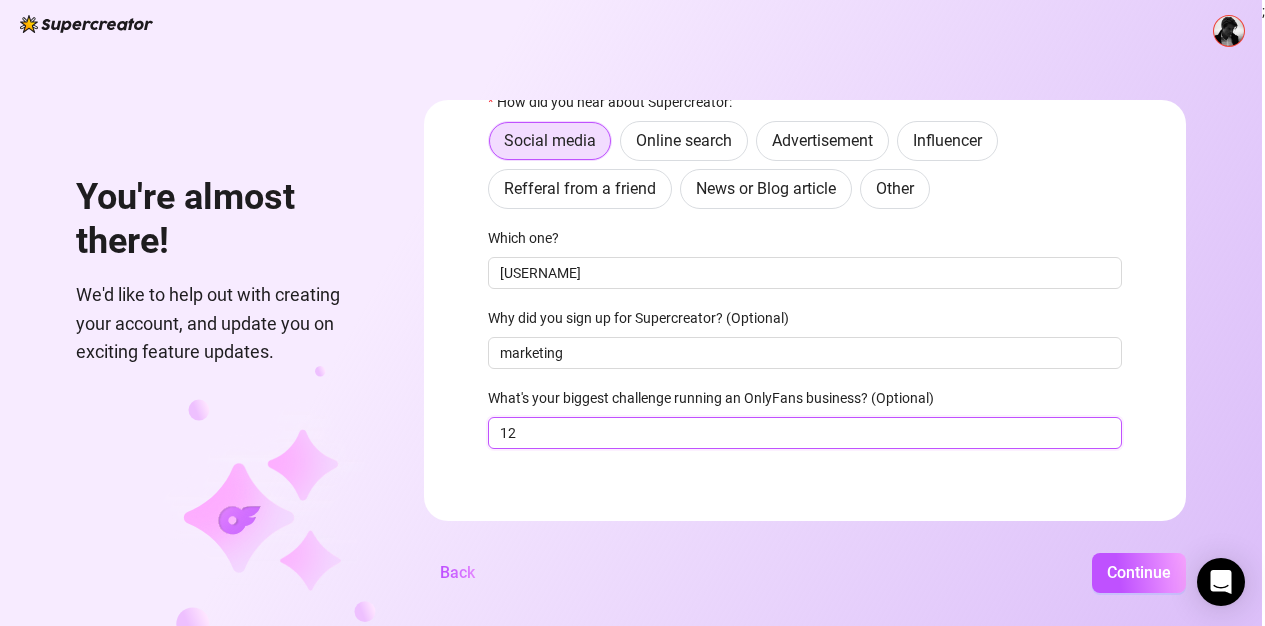 type on "1" 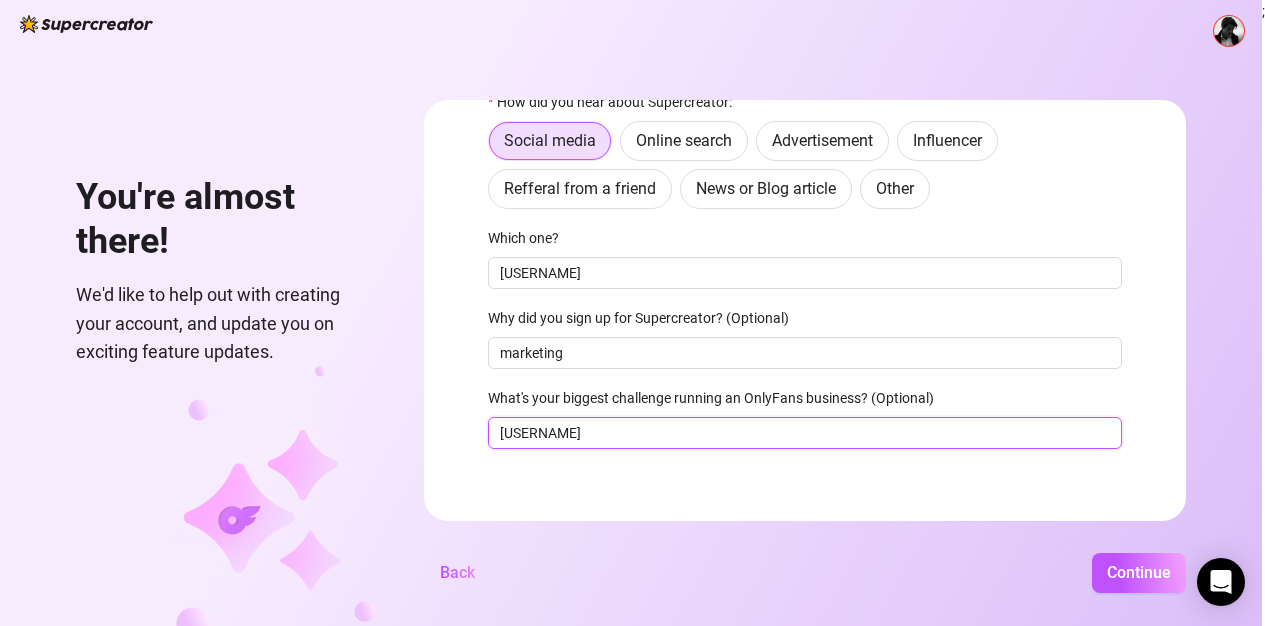 type on "smmhunterpro12220561" 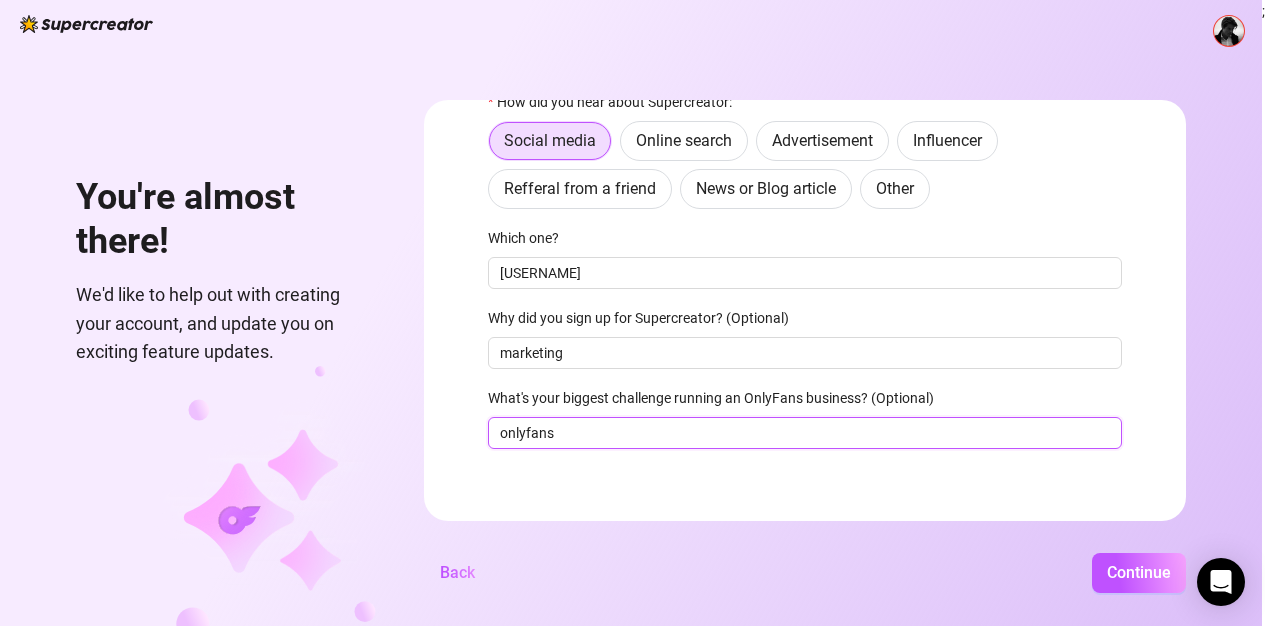 click on "onlyfans" at bounding box center [805, 433] 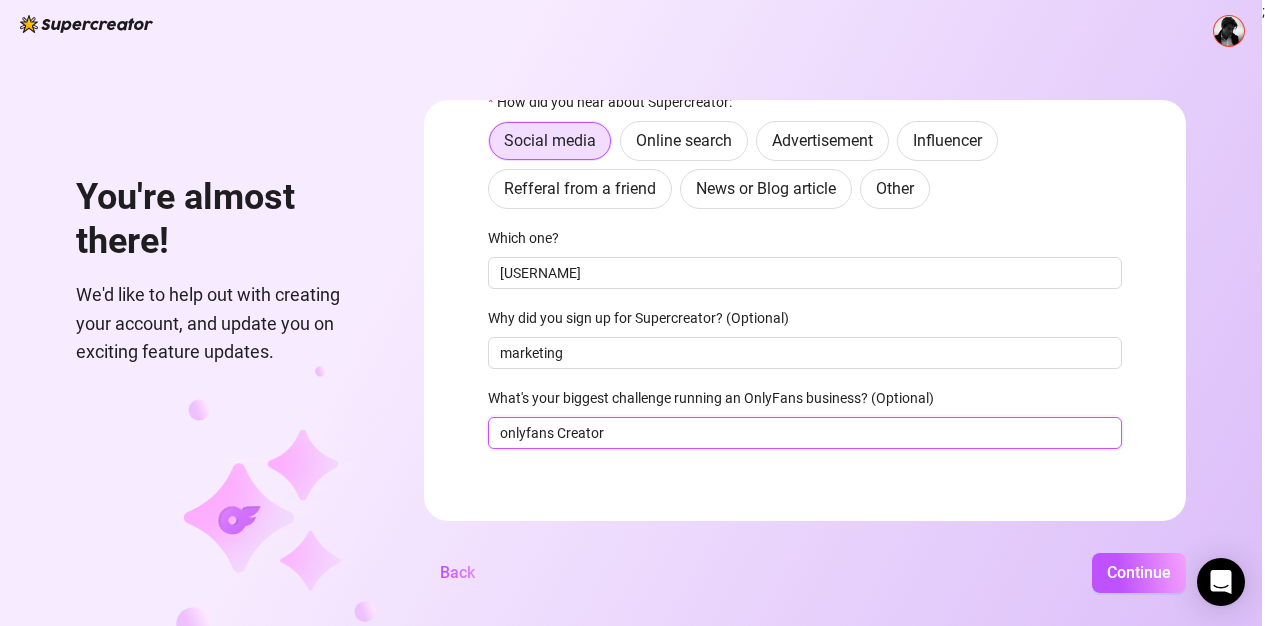 drag, startPoint x: 632, startPoint y: 440, endPoint x: 502, endPoint y: 435, distance: 130.09612 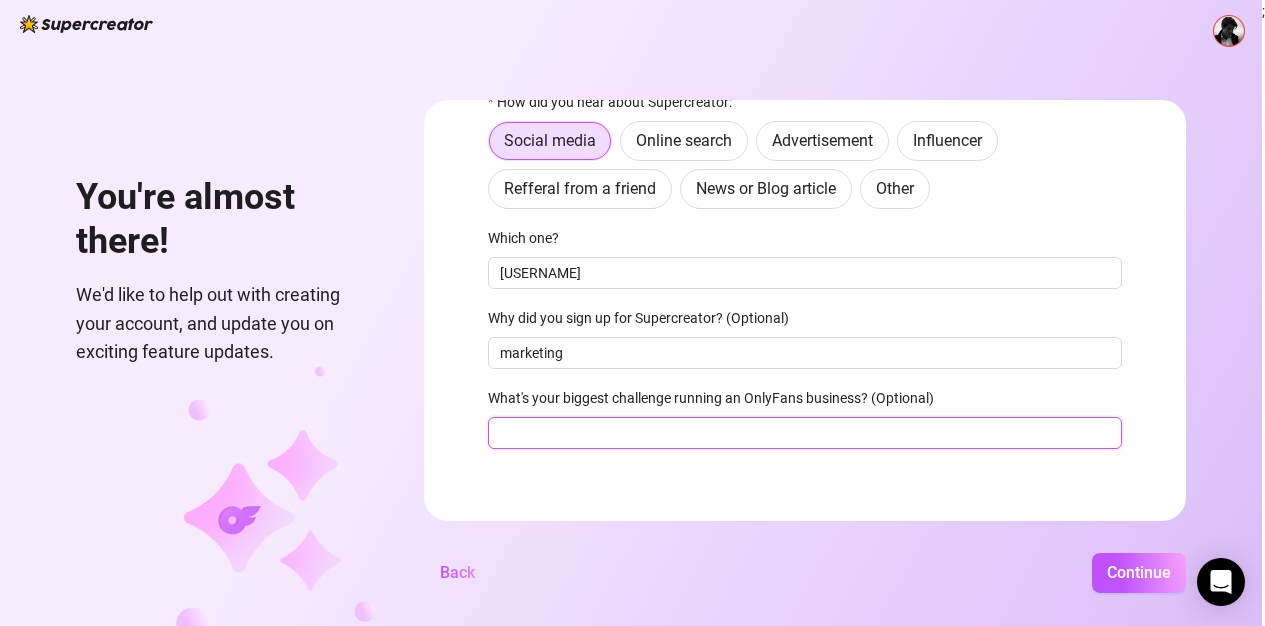 paste on "Buying Onlyfans Account" 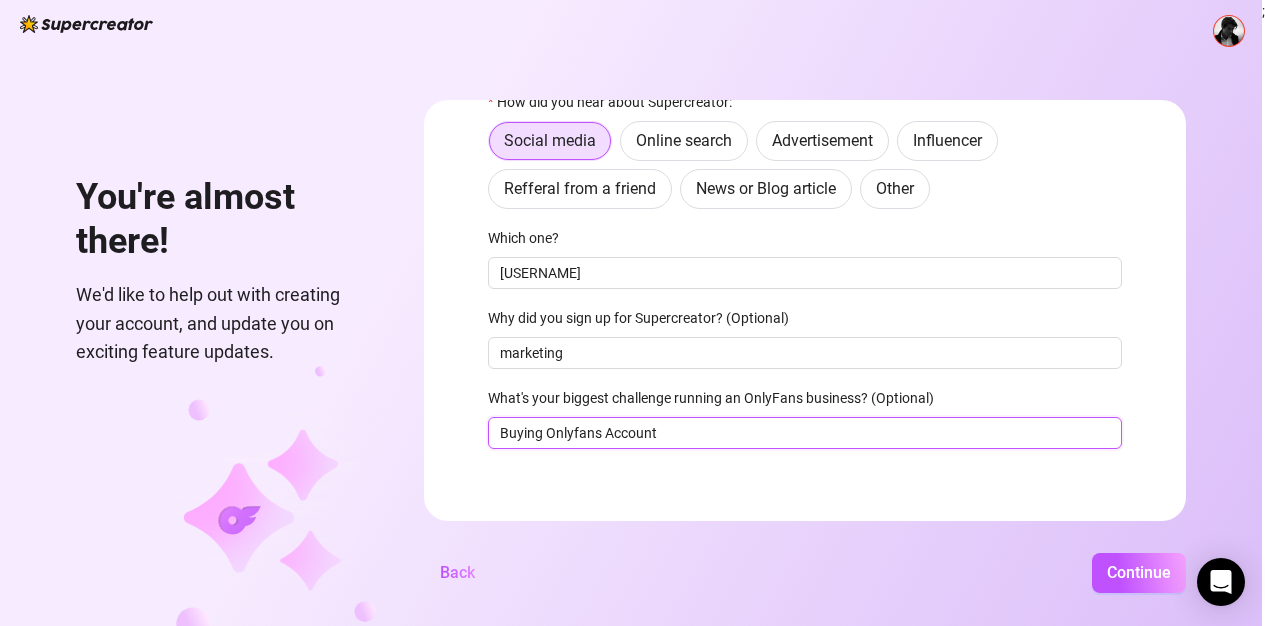 drag, startPoint x: 691, startPoint y: 434, endPoint x: 504, endPoint y: 437, distance: 187.02406 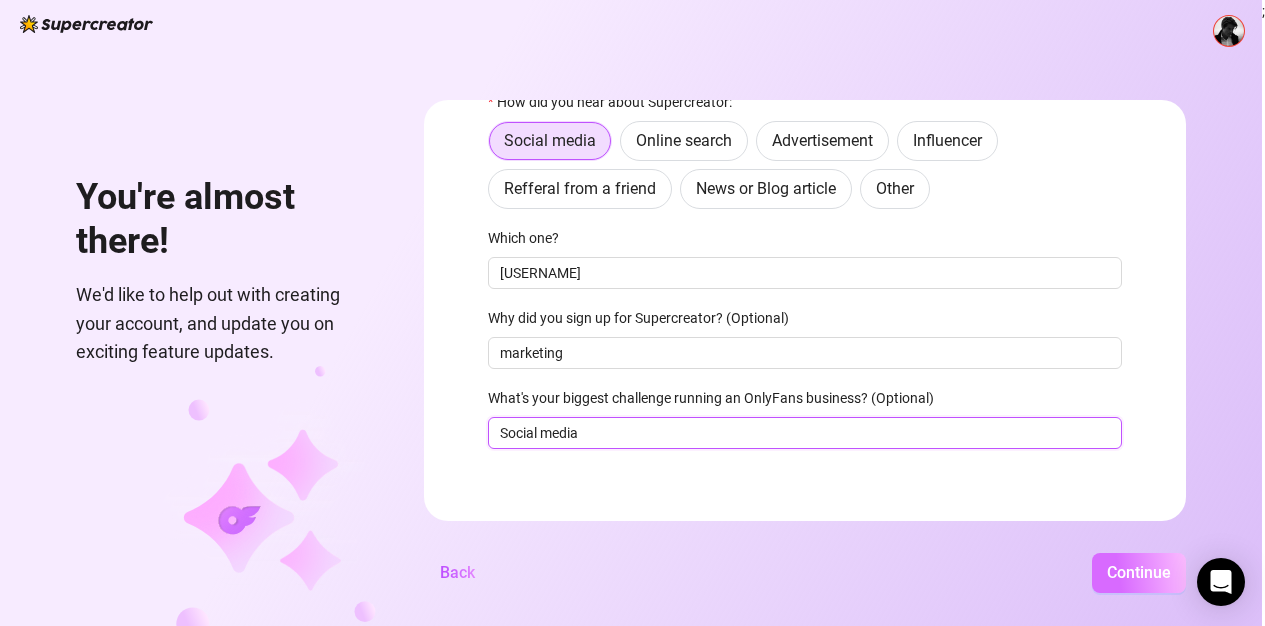 type on "Social media" 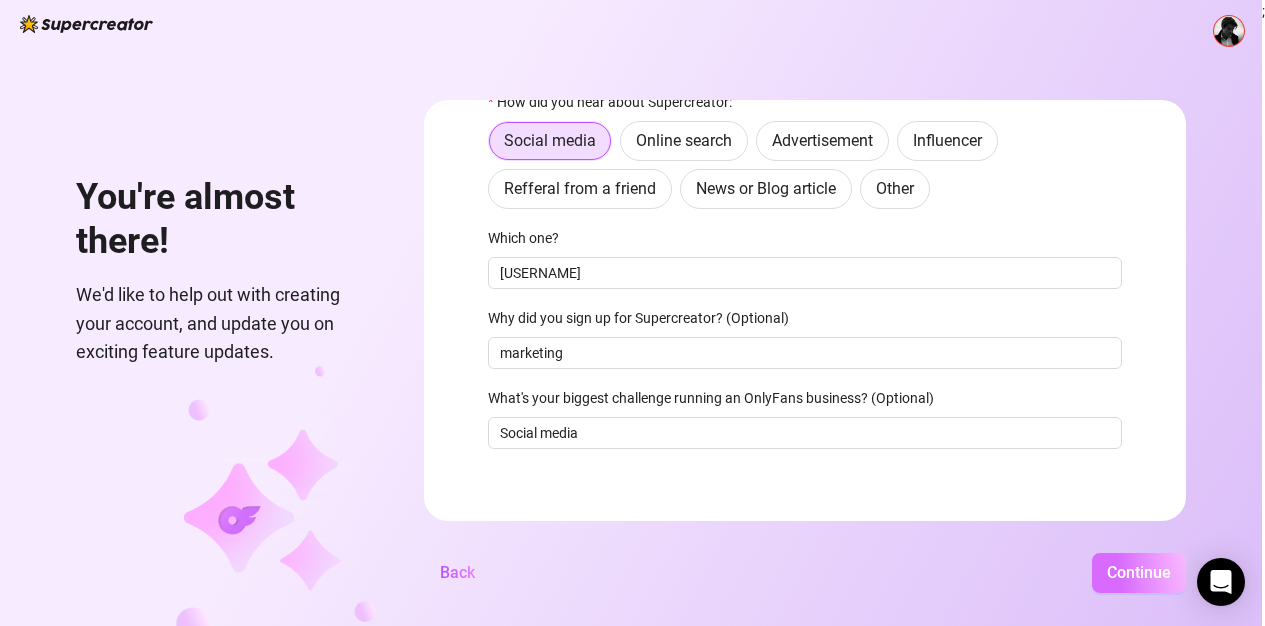click on "Continue" at bounding box center [1139, 572] 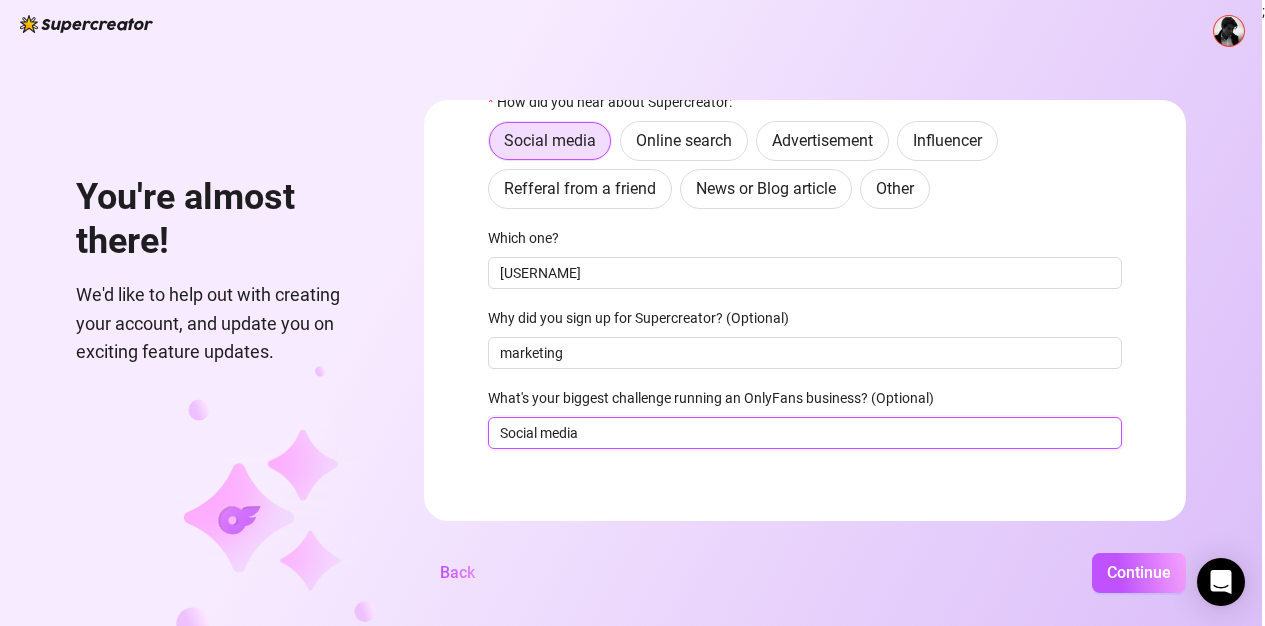 drag, startPoint x: 665, startPoint y: 430, endPoint x: 494, endPoint y: 430, distance: 171 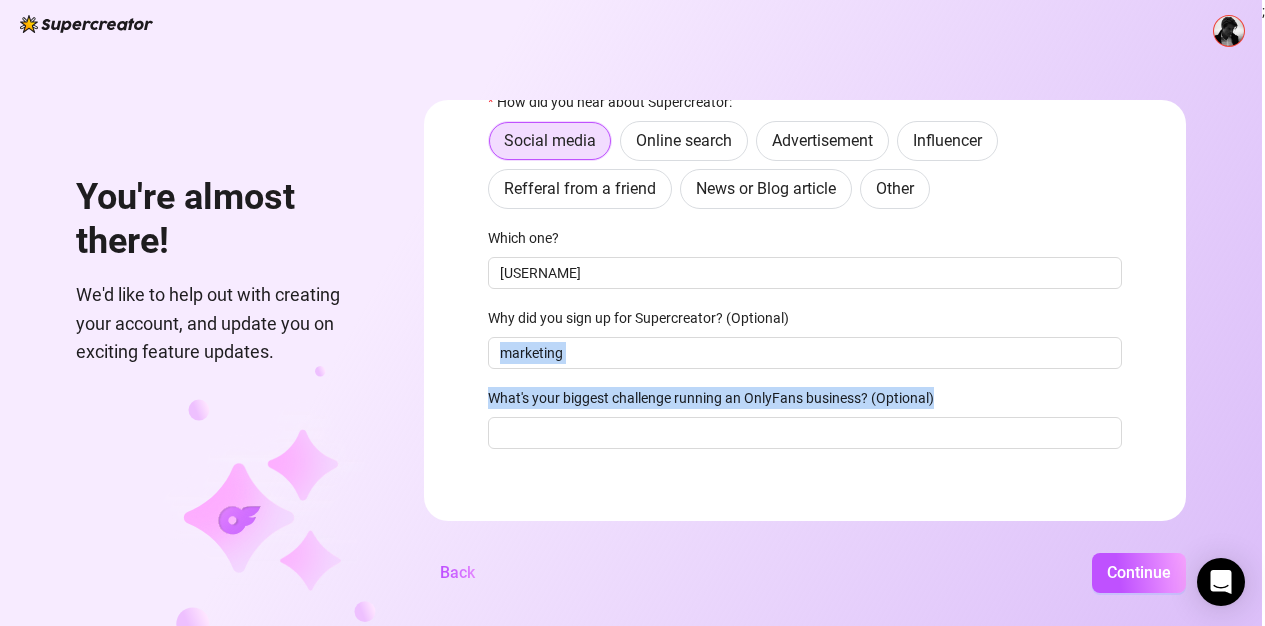 drag, startPoint x: 978, startPoint y: 401, endPoint x: 607, endPoint y: 374, distance: 371.98117 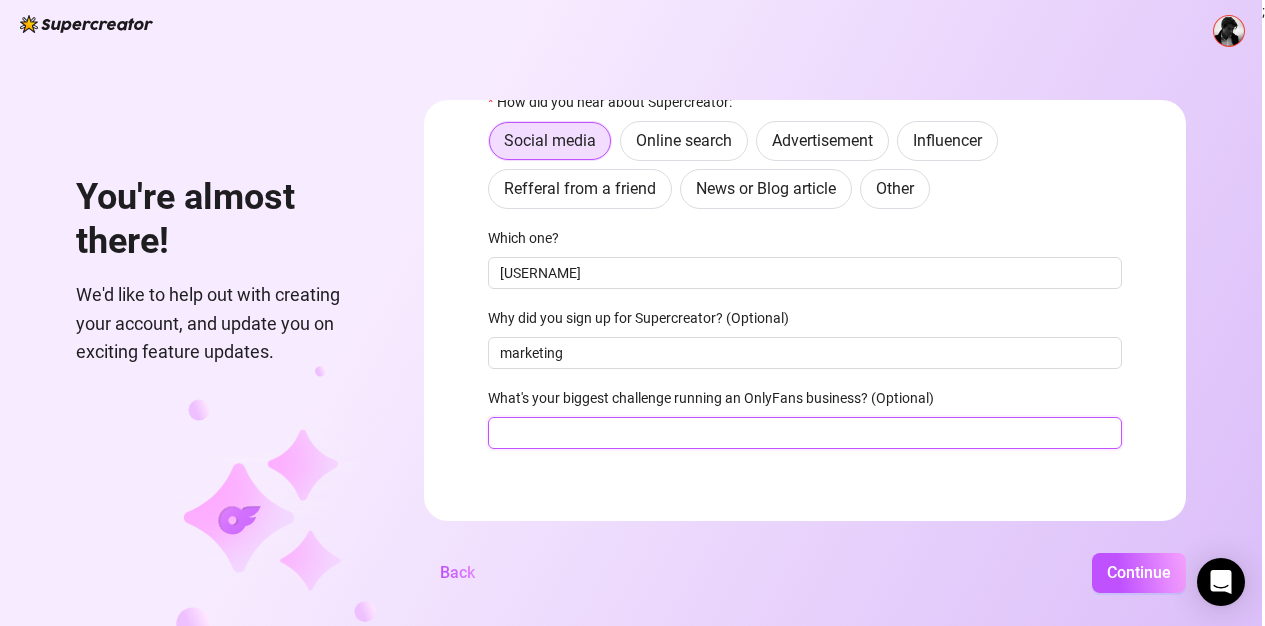 click on "What's your biggest challenge running an OnlyFans business? (Optional)" at bounding box center (805, 433) 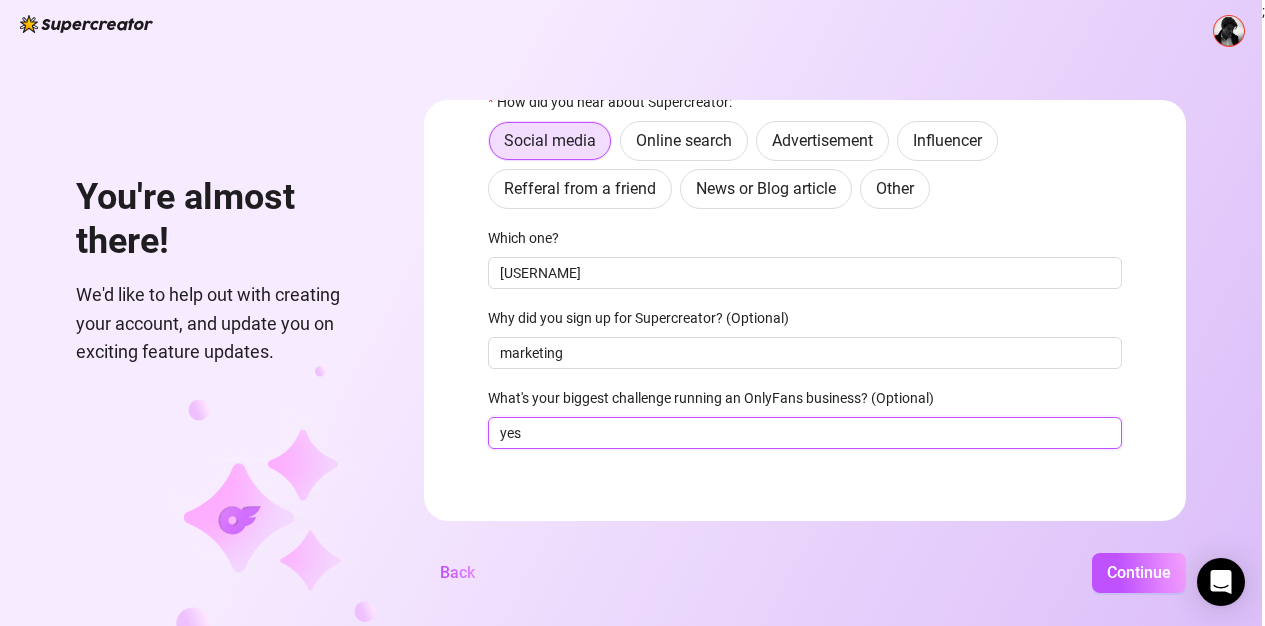 click on "Continue" at bounding box center (1139, 573) 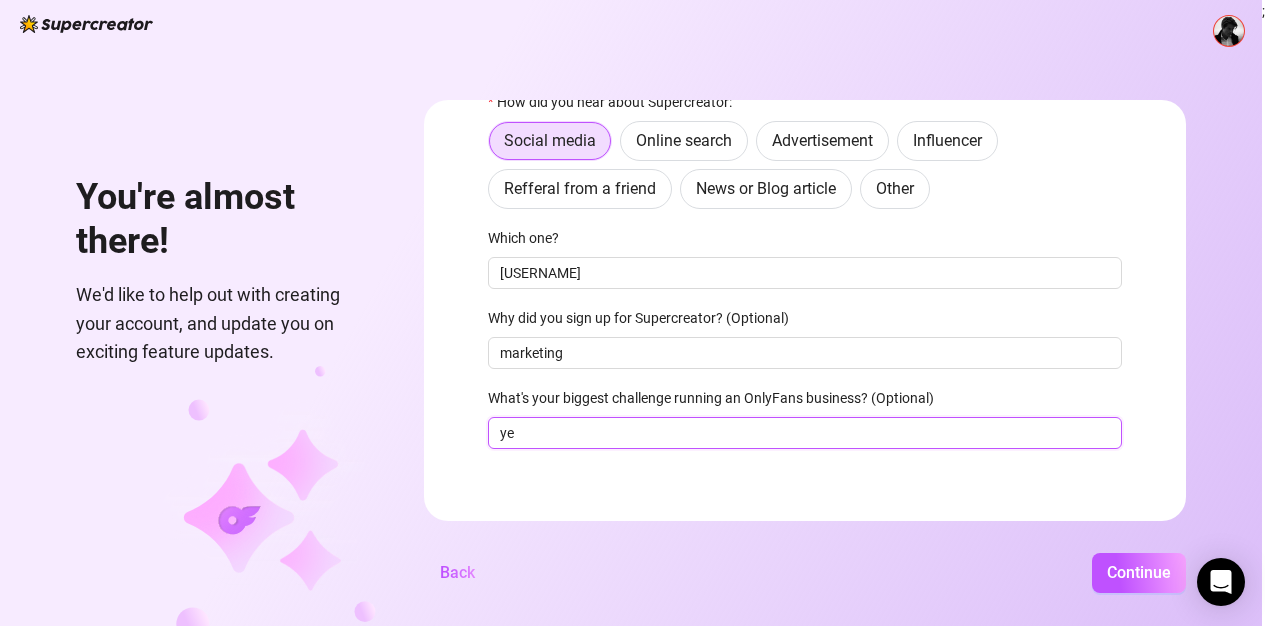 type on "y" 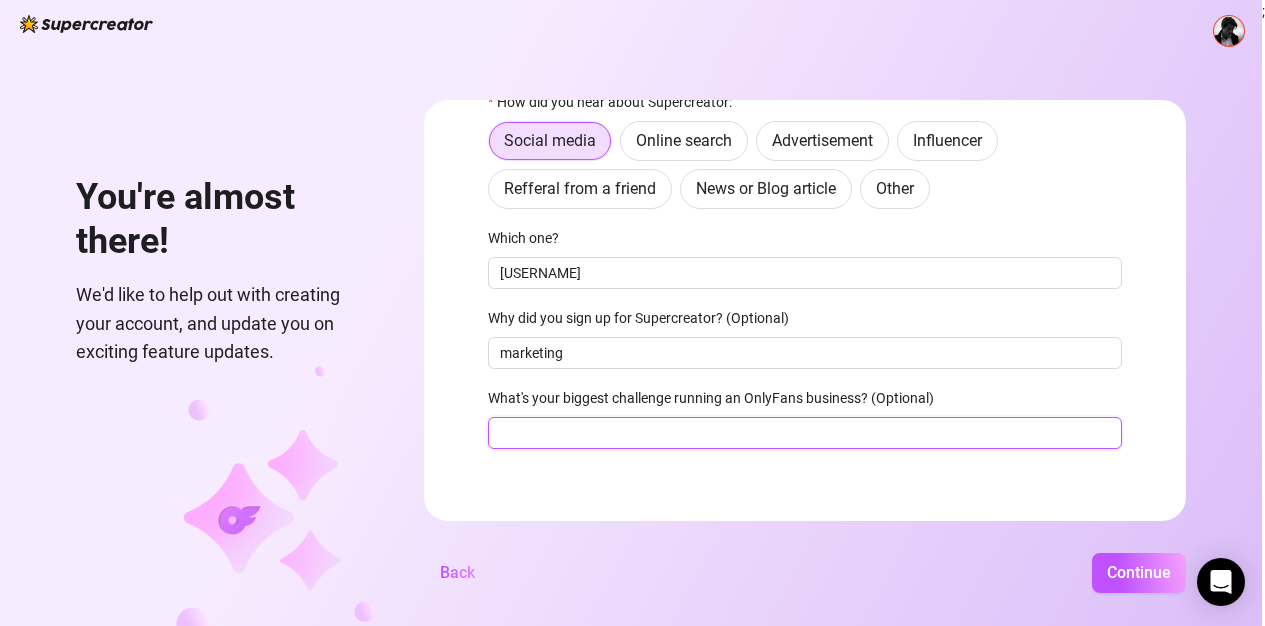 paste on "Buying Onlyfans Account" 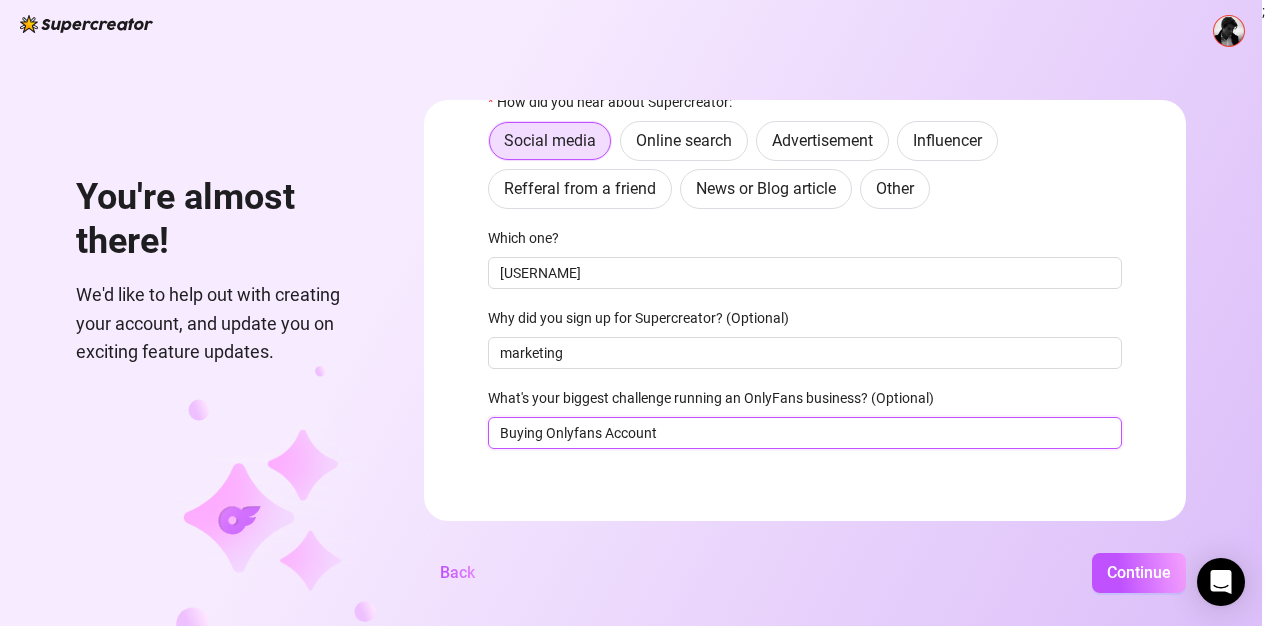 drag, startPoint x: 555, startPoint y: 434, endPoint x: 453, endPoint y: 426, distance: 102.31325 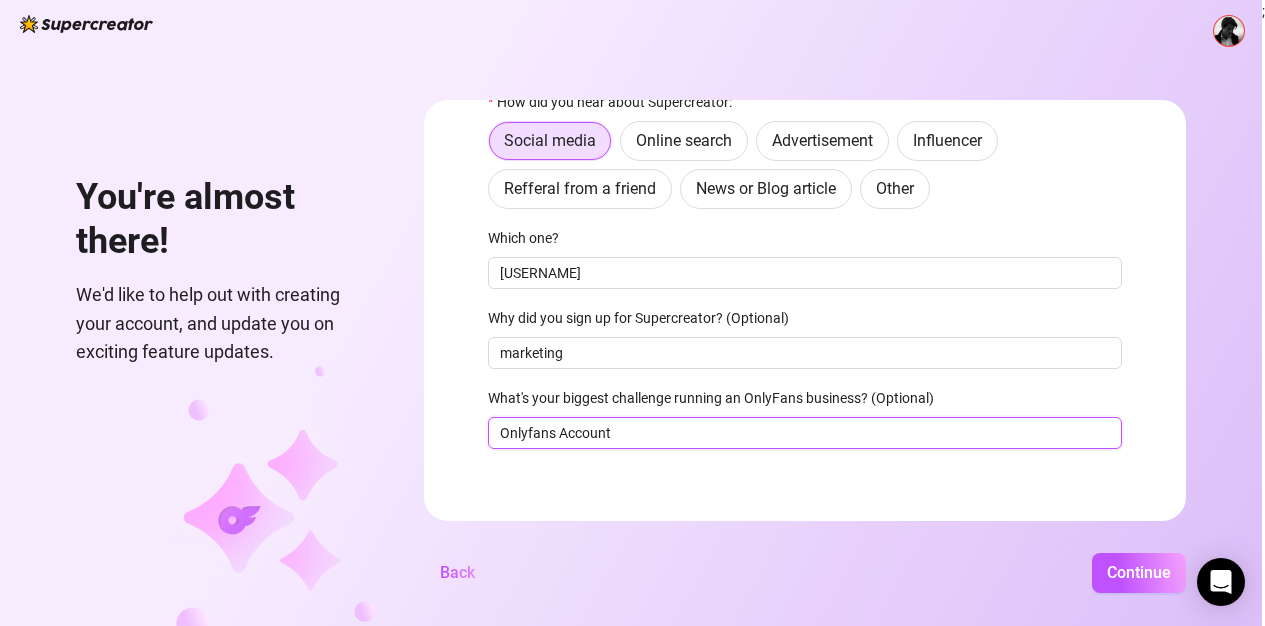 drag, startPoint x: 565, startPoint y: 433, endPoint x: 708, endPoint y: 460, distance: 145.52663 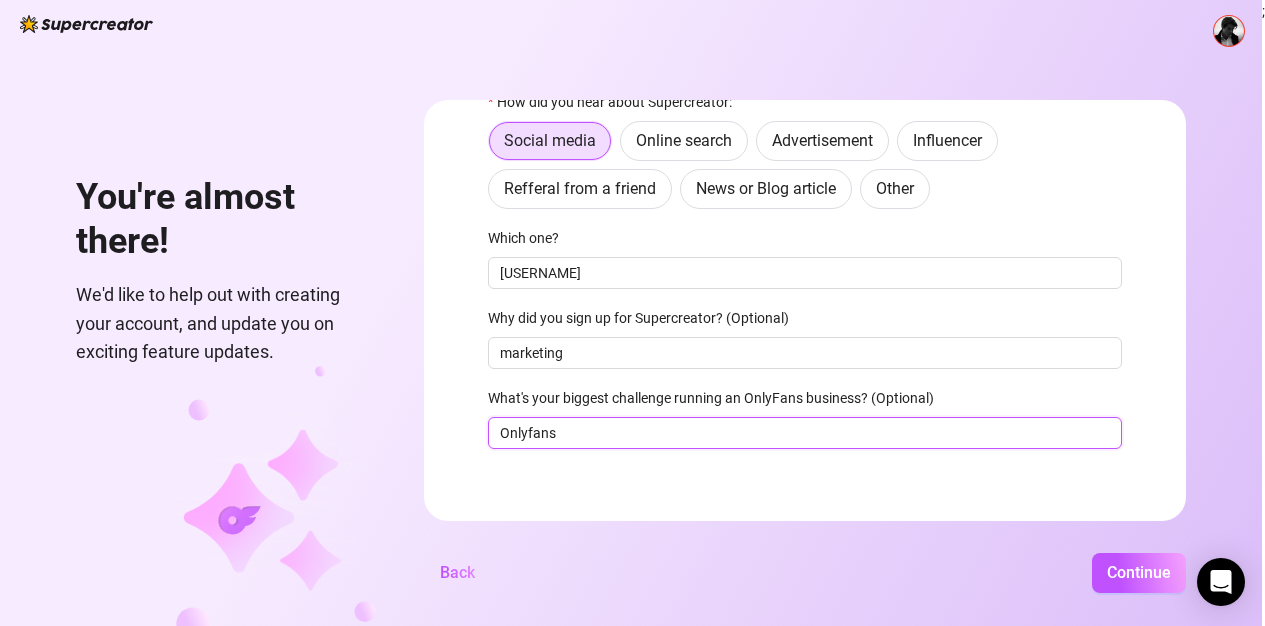 paste on "Creator" 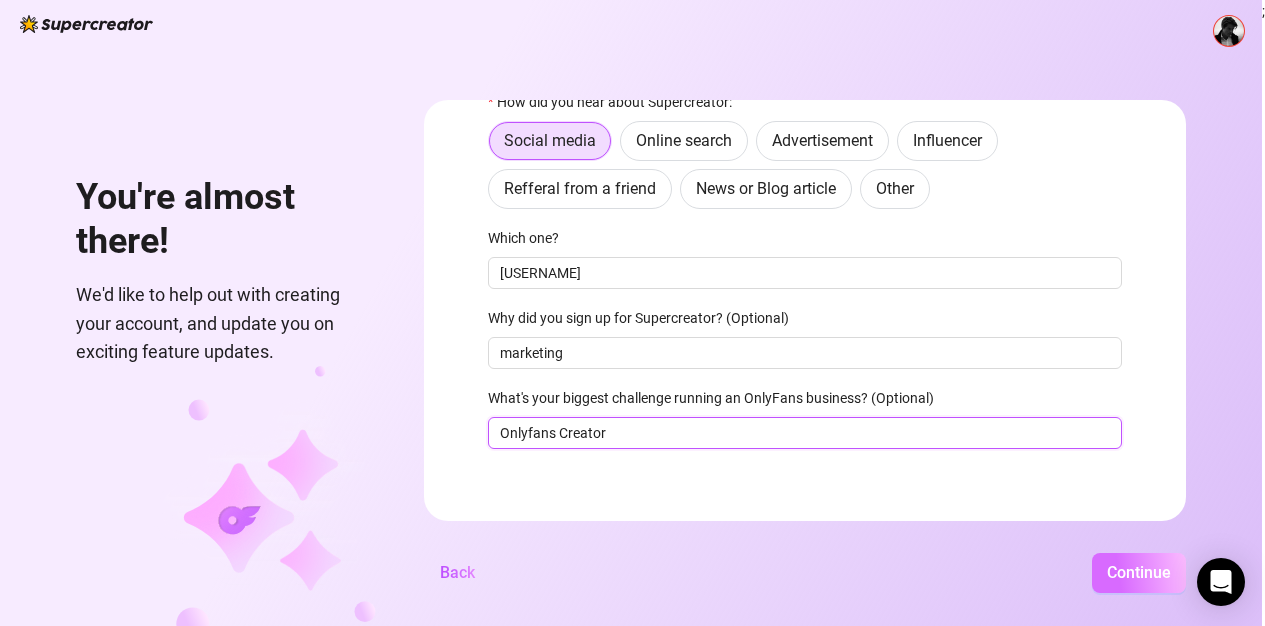 type on "Onlyfans Creator" 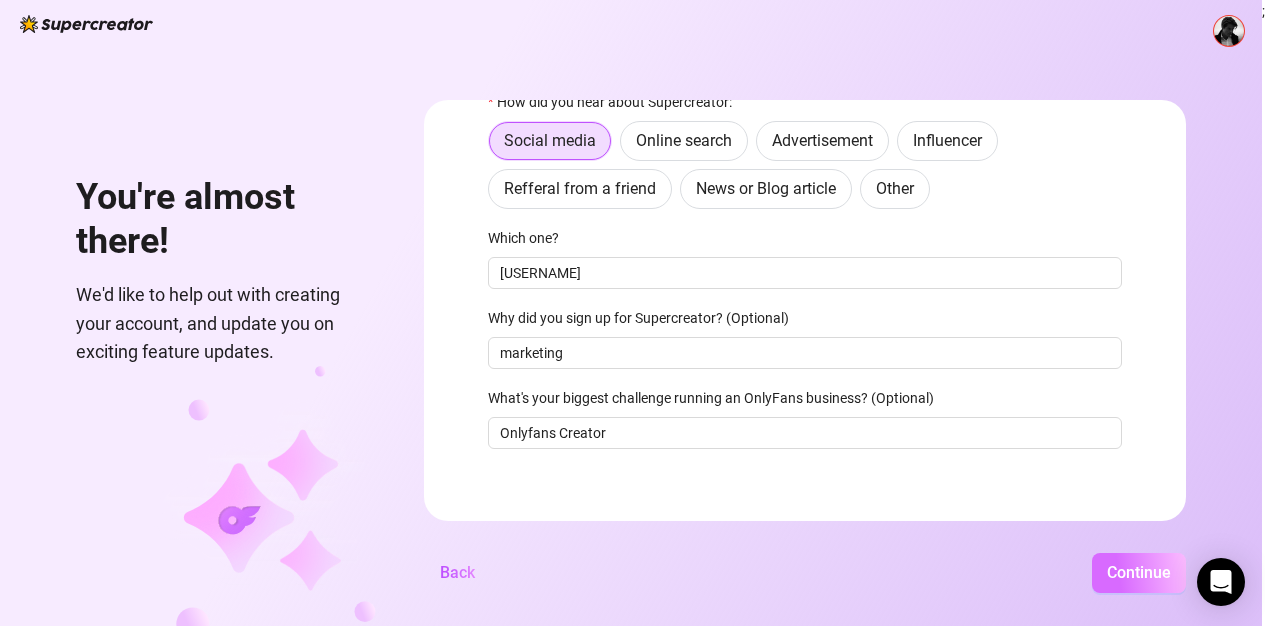 click on "Continue" at bounding box center [1139, 572] 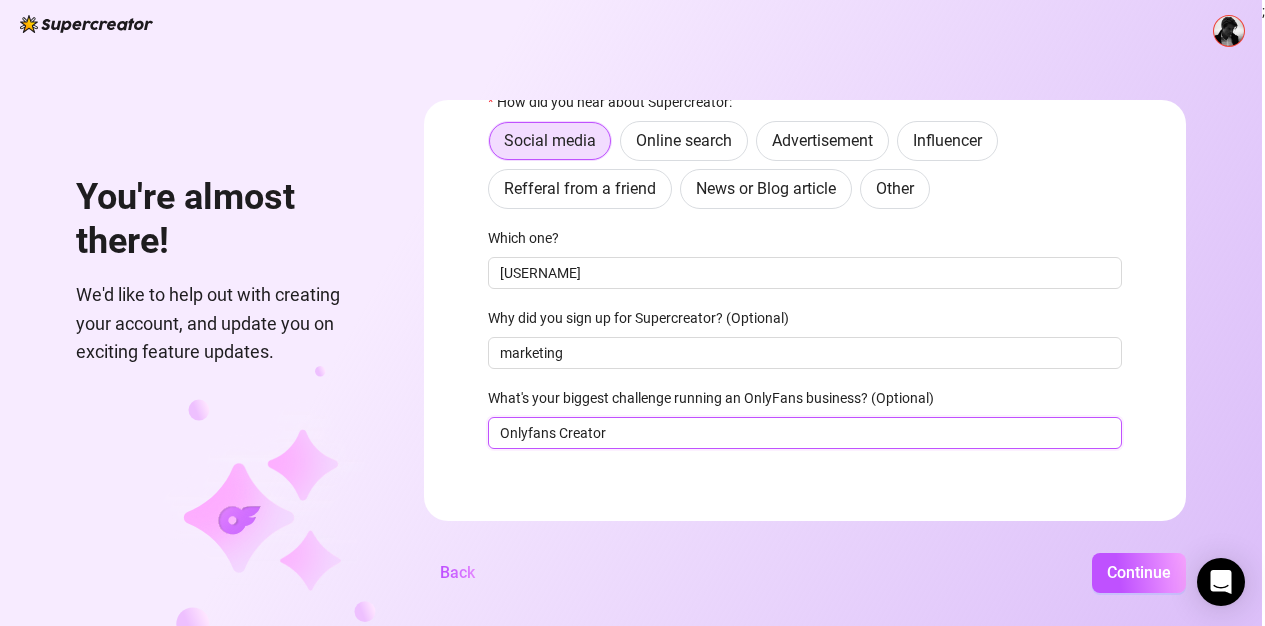 drag, startPoint x: 689, startPoint y: 431, endPoint x: 441, endPoint y: 427, distance: 248.03226 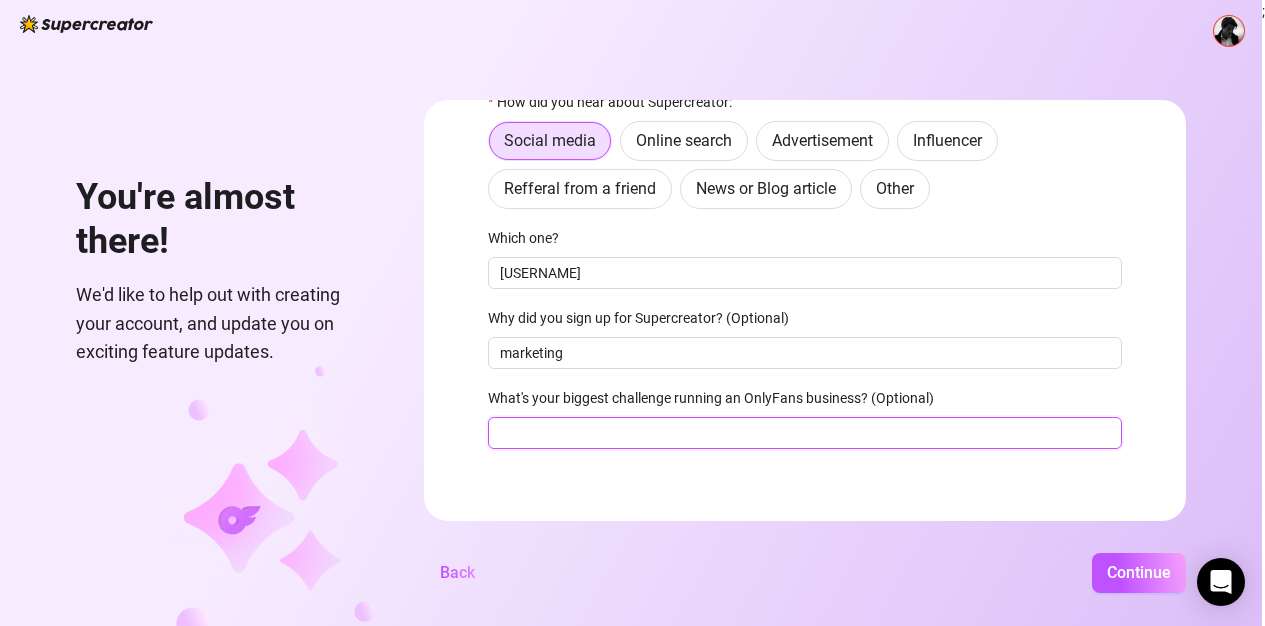 paste on "https://www.smmhunterpro.com/product/buying-onlyfans-account/" 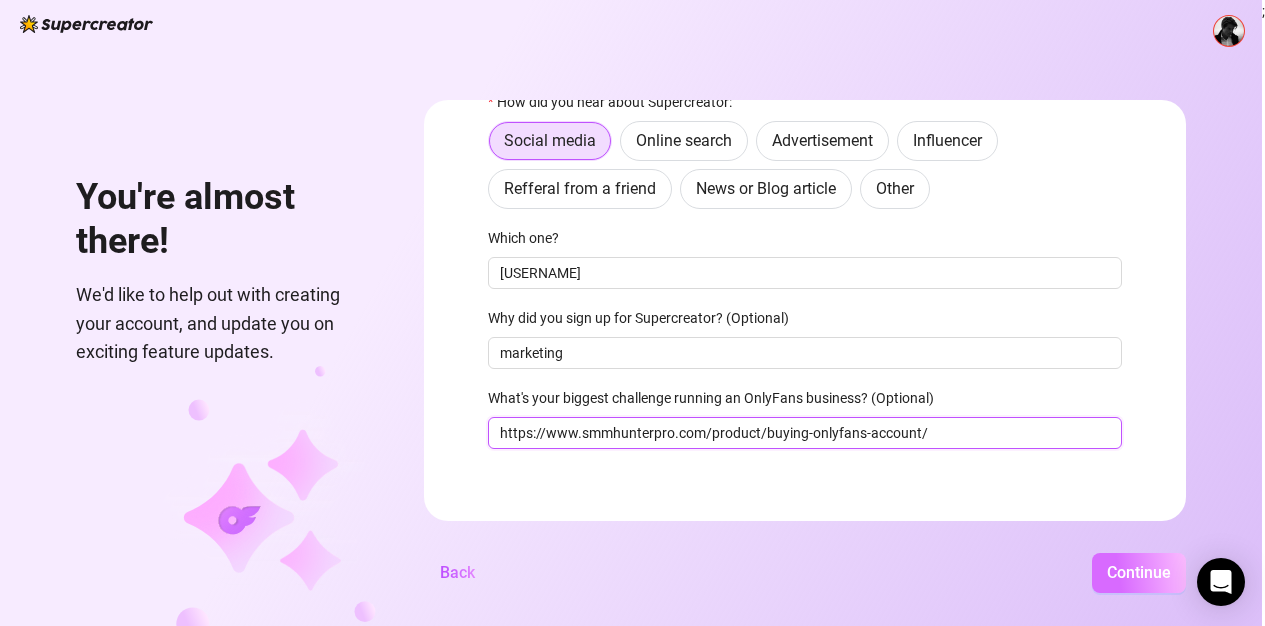 type on "https://www.smmhunterpro.com/product/buying-onlyfans-account/" 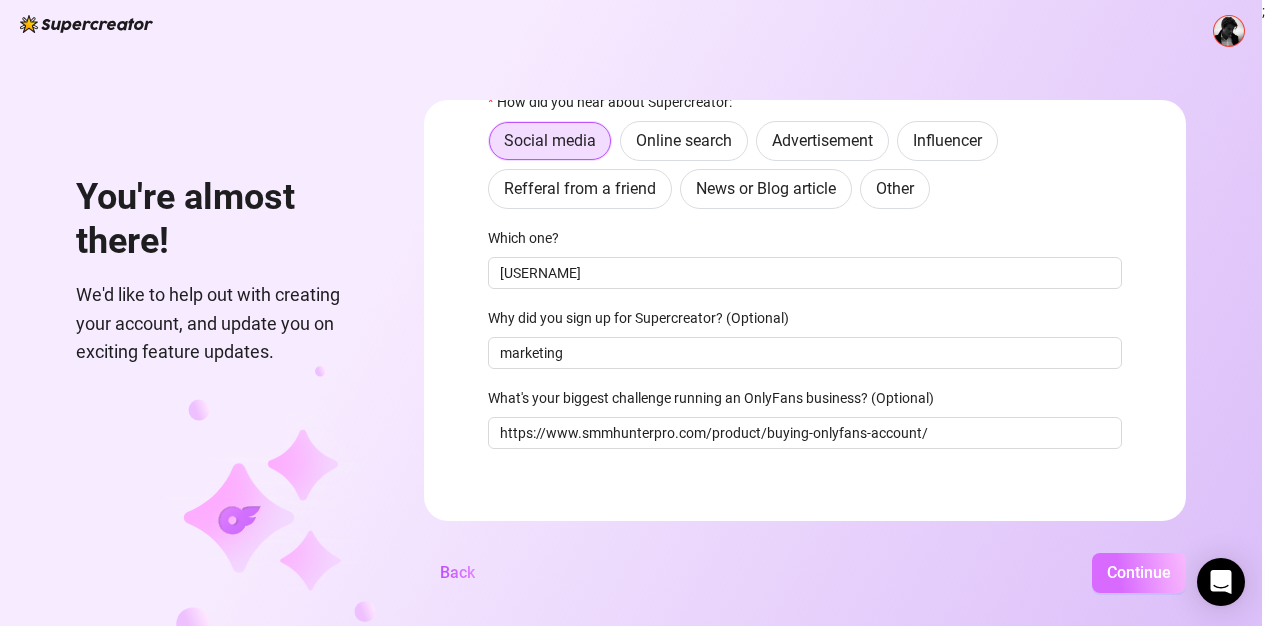 click on "Continue" at bounding box center (1139, 572) 